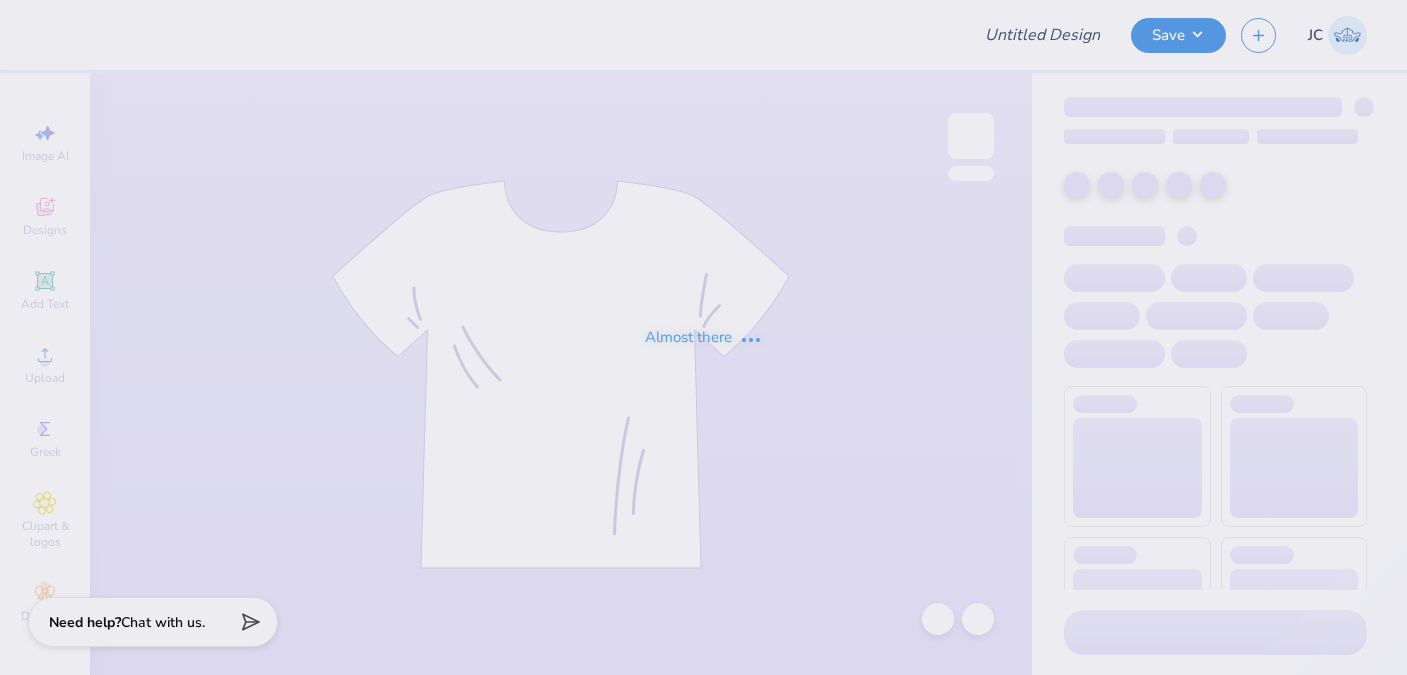 scroll, scrollTop: 0, scrollLeft: 0, axis: both 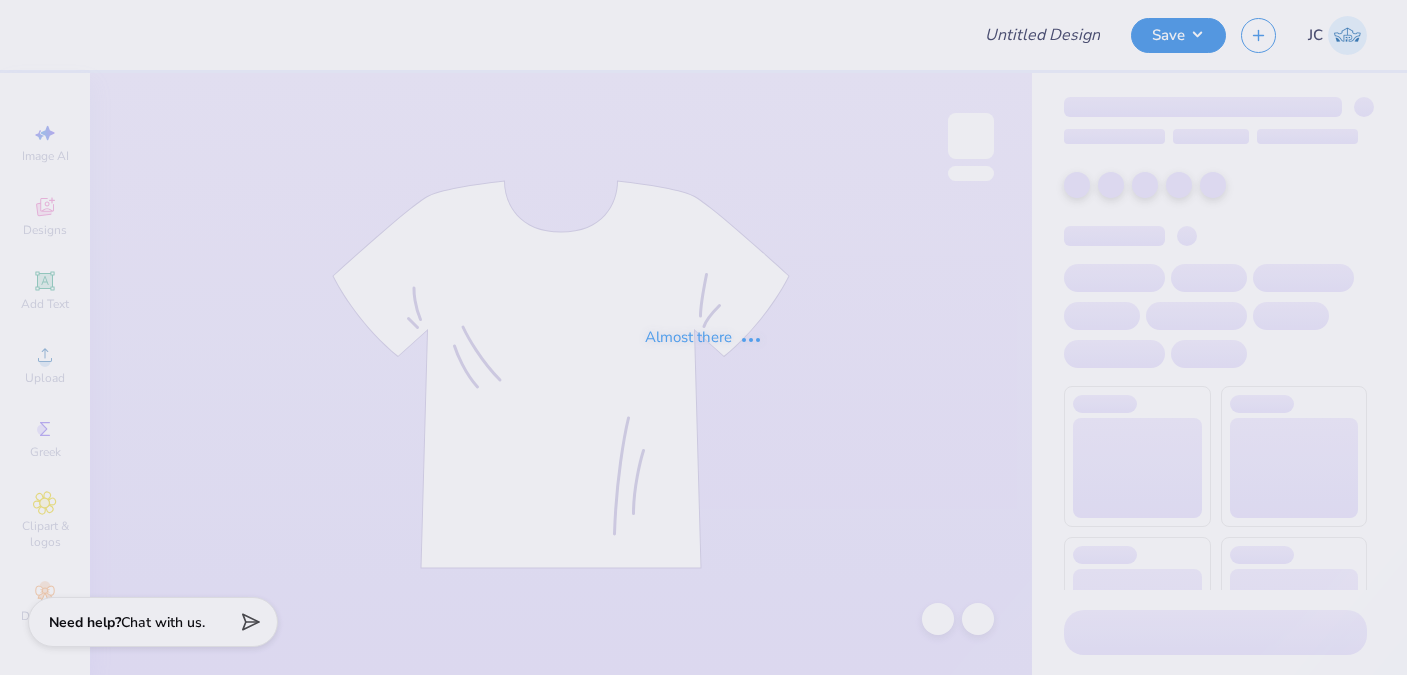 type on "AirSlice Staff Merchandise" 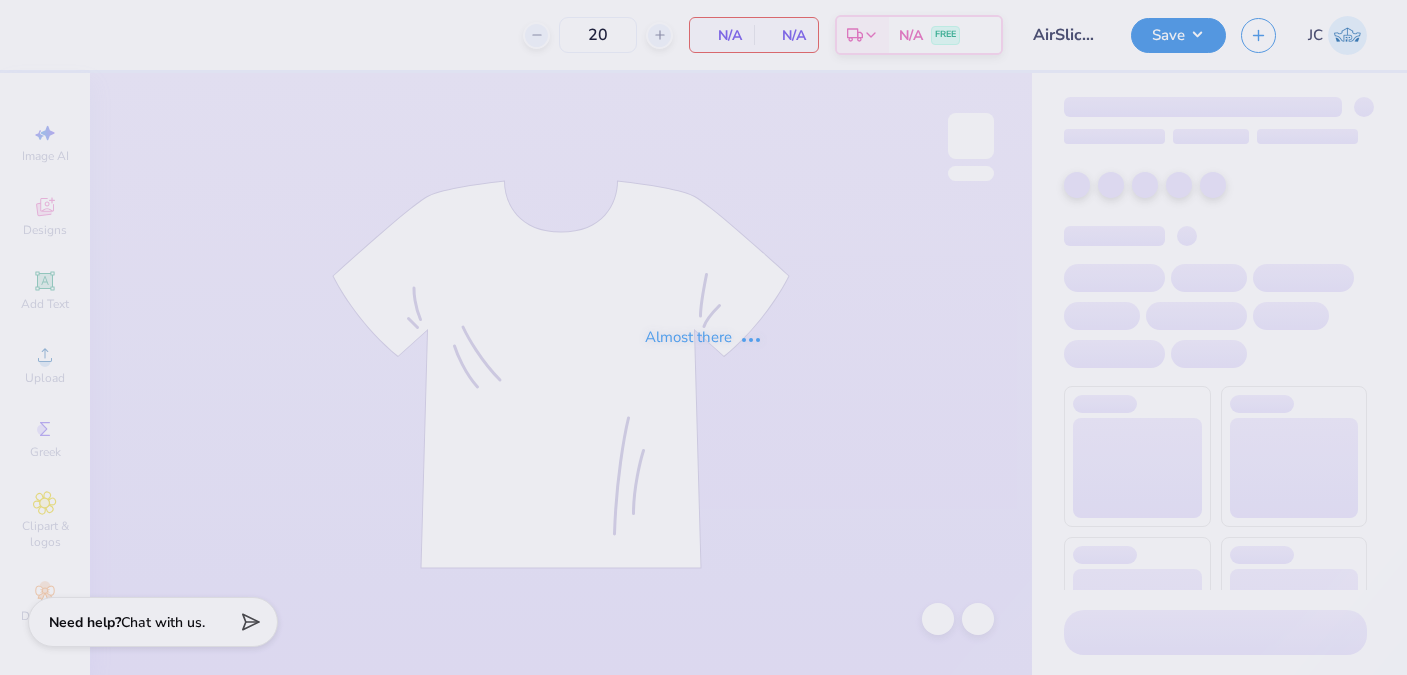 scroll, scrollTop: 0, scrollLeft: 0, axis: both 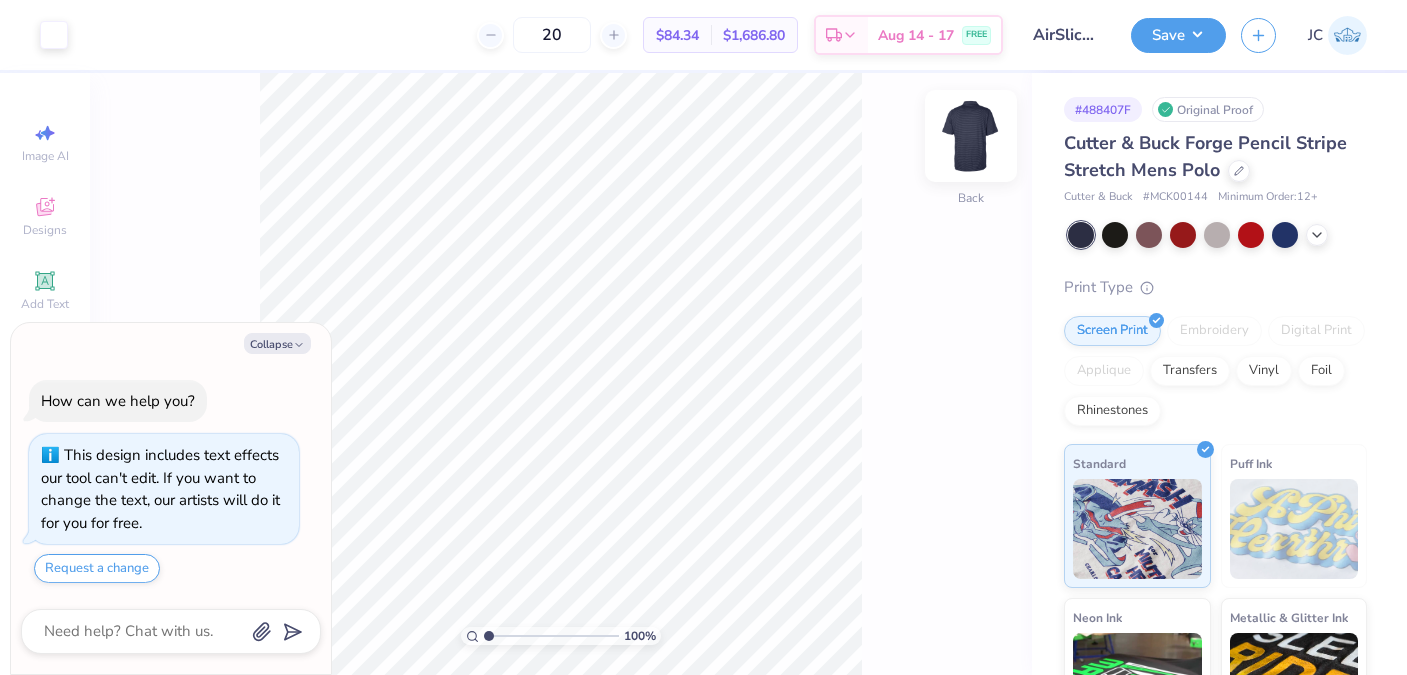 click at bounding box center [971, 136] 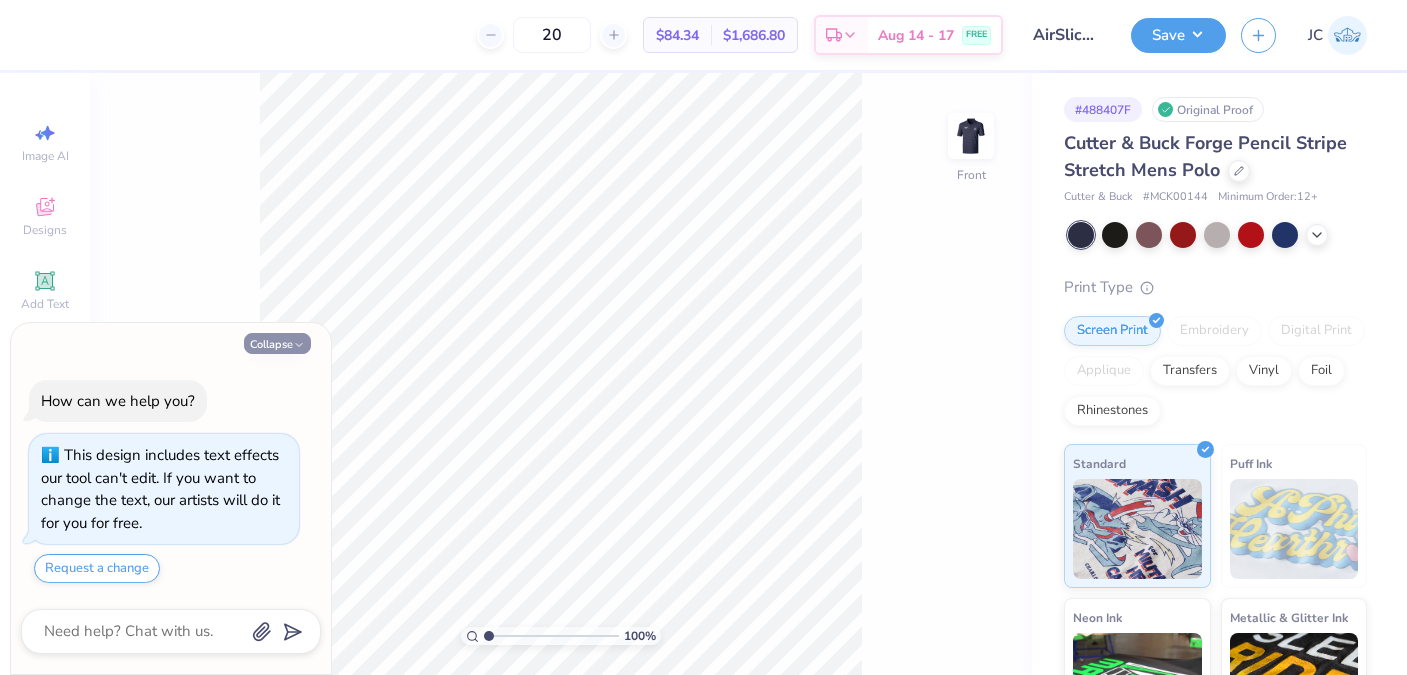 click 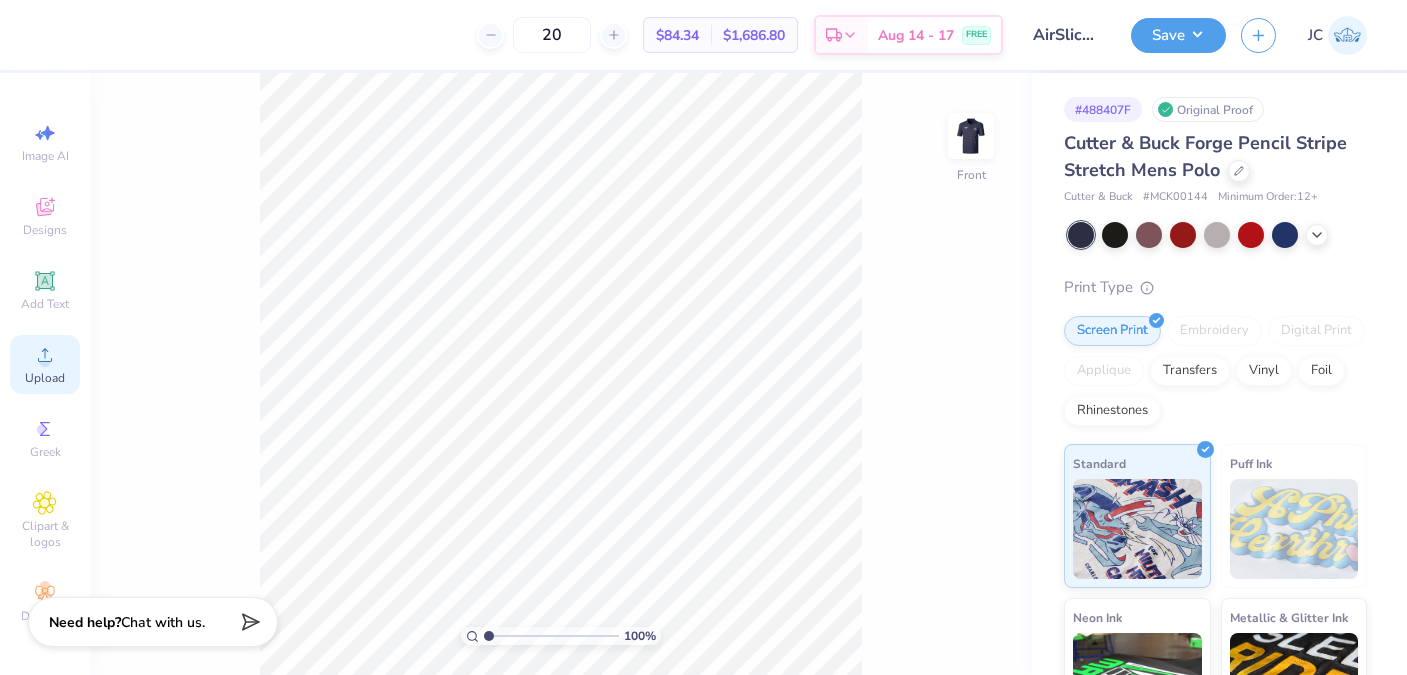 click 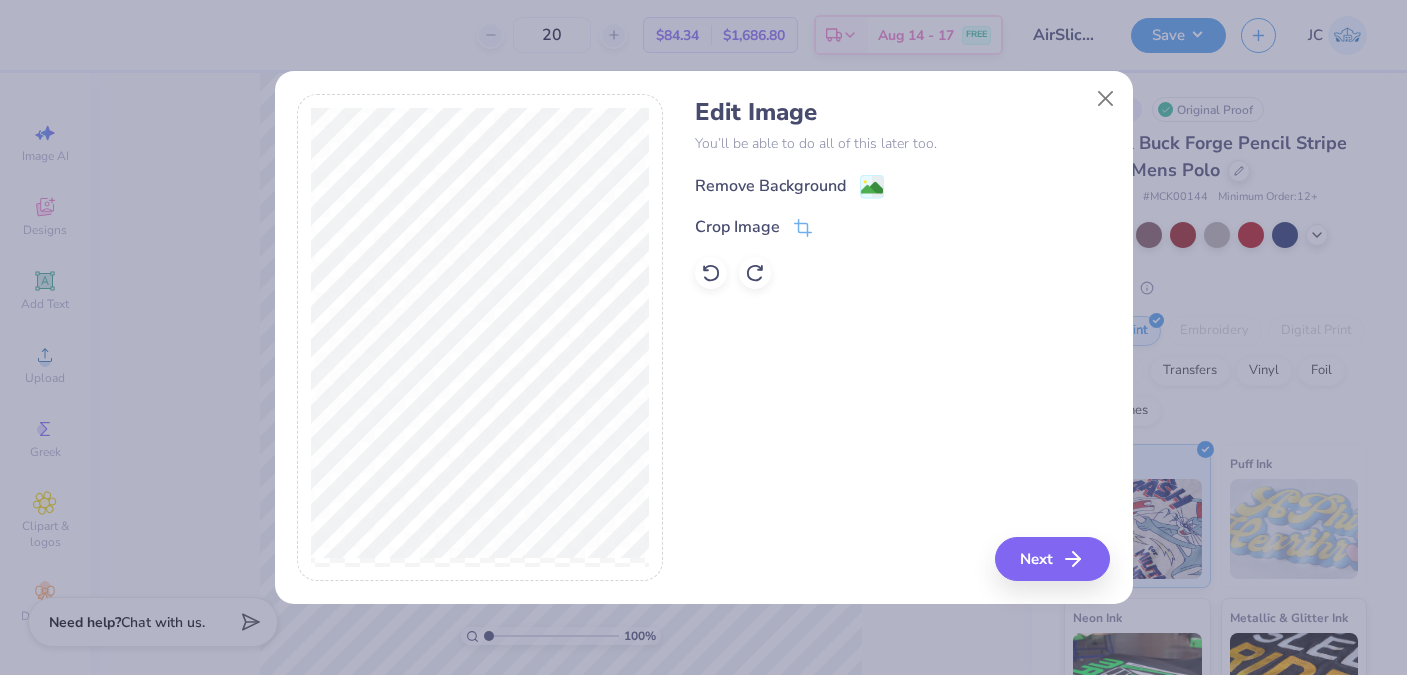 click on "Remove Background" at bounding box center [770, 186] 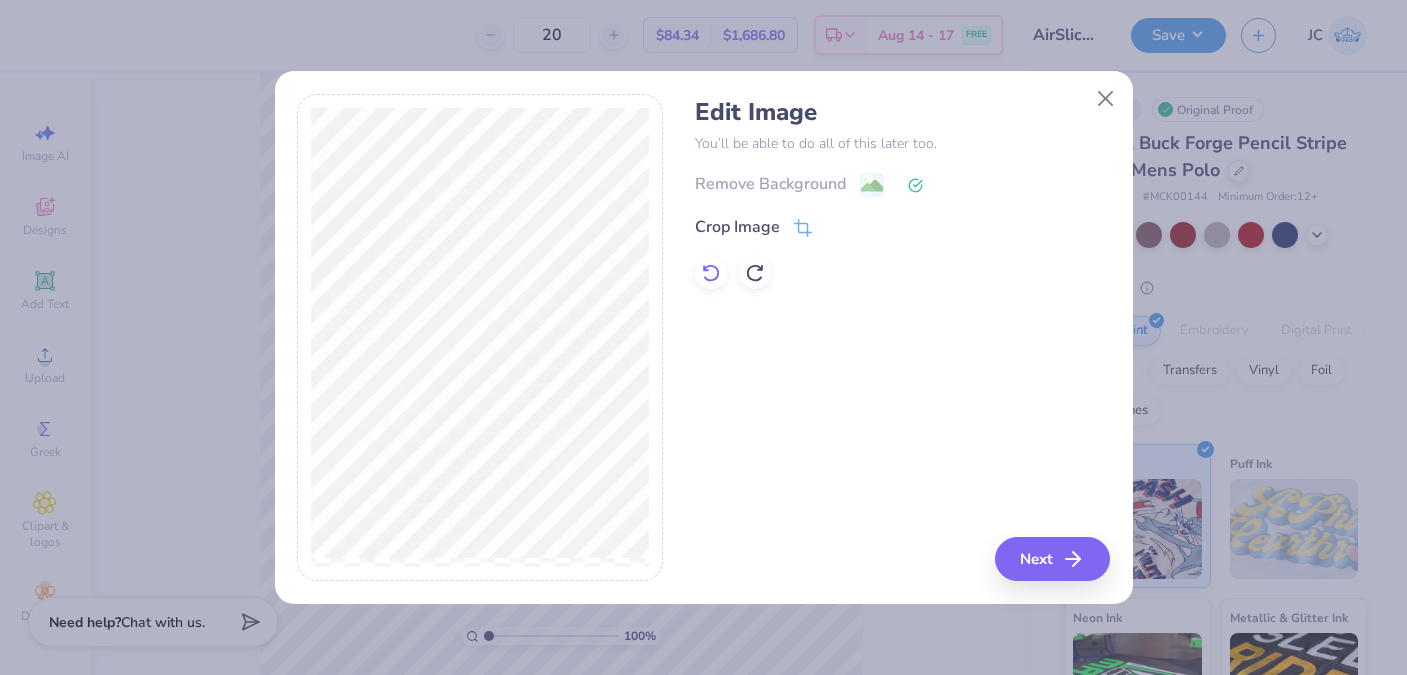 click 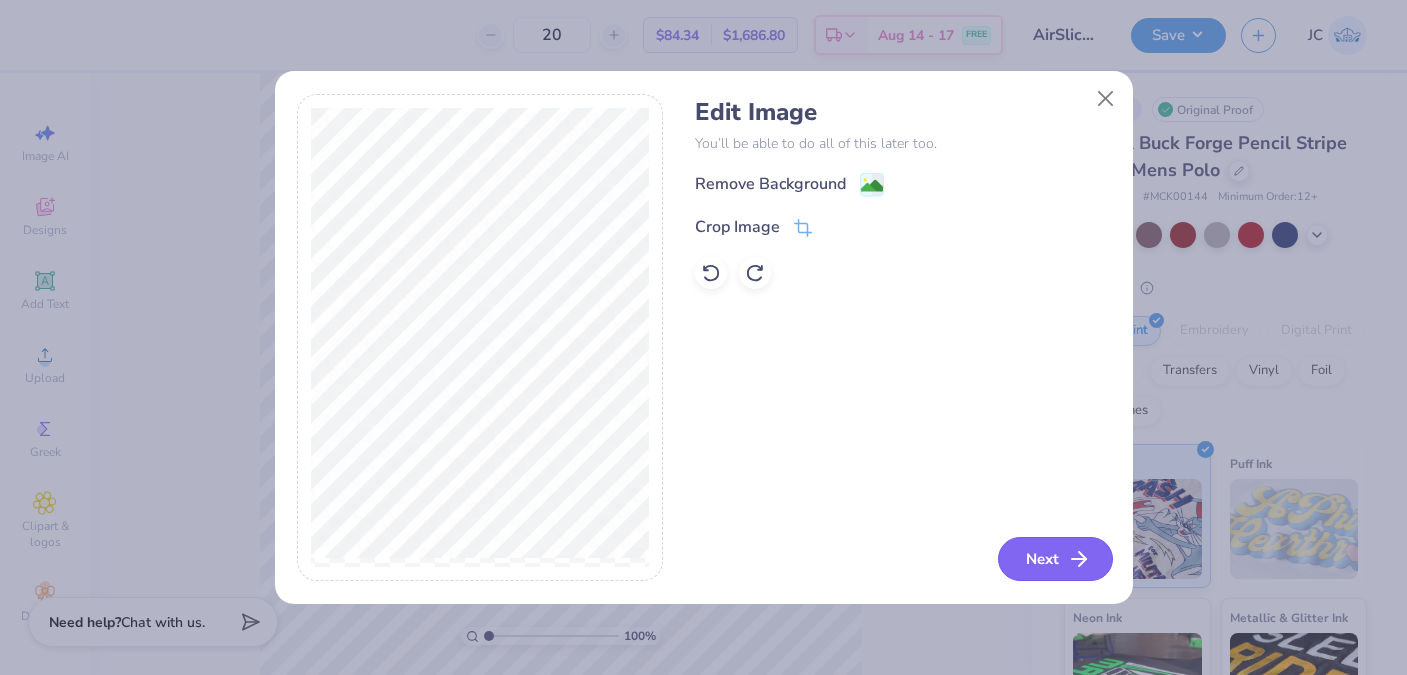 click on "Next" at bounding box center [1055, 559] 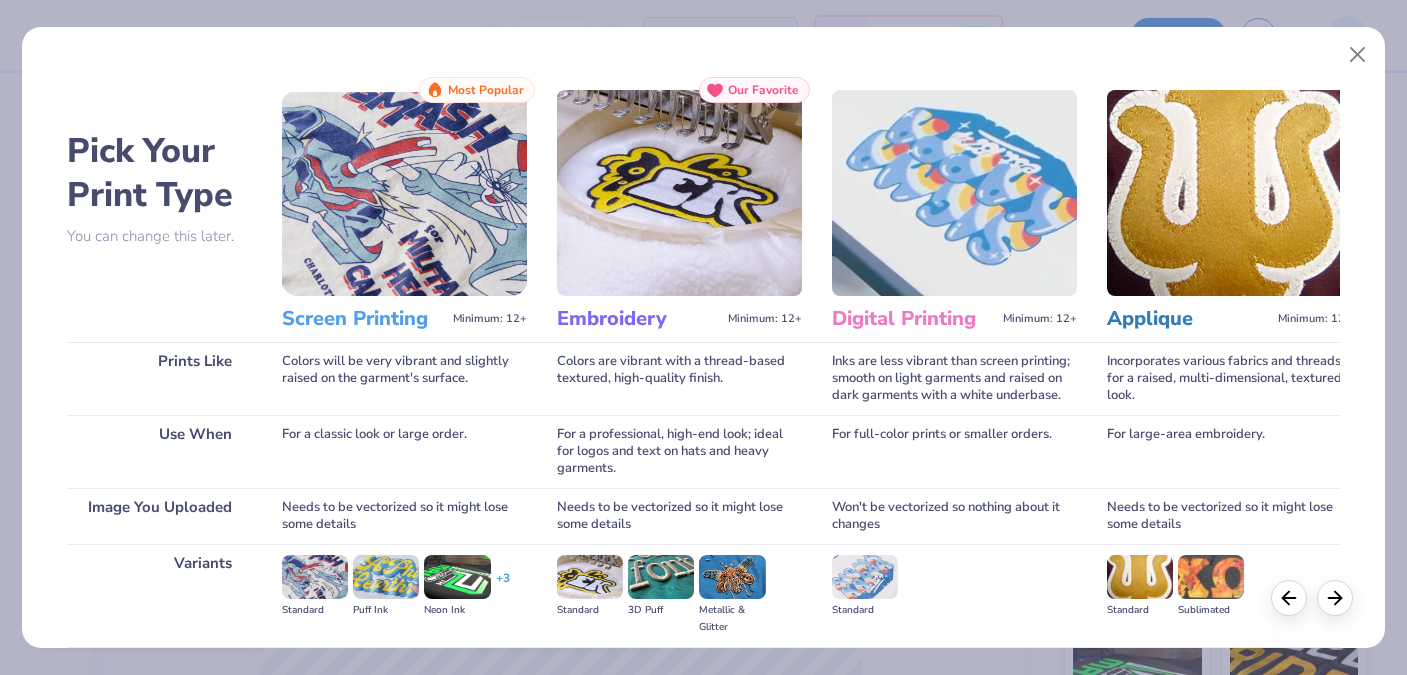 scroll, scrollTop: 222, scrollLeft: 0, axis: vertical 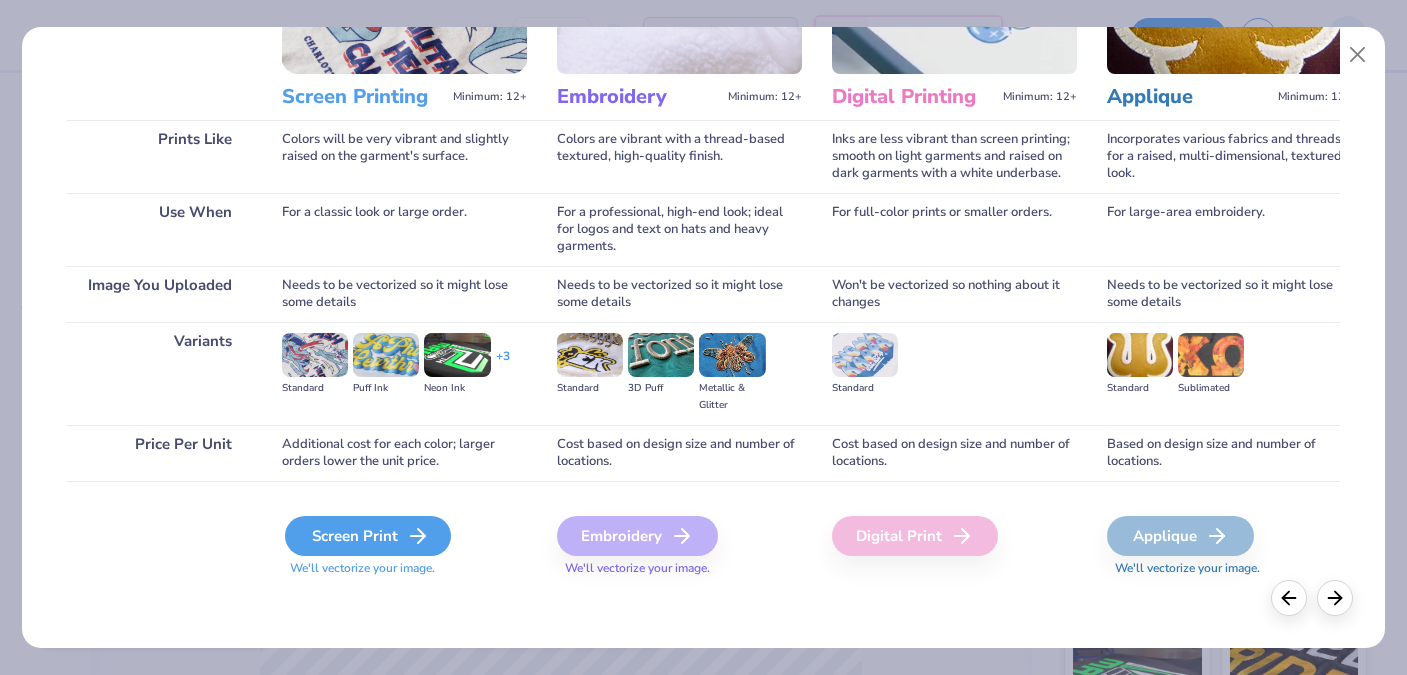 click on "Screen Print" at bounding box center [368, 536] 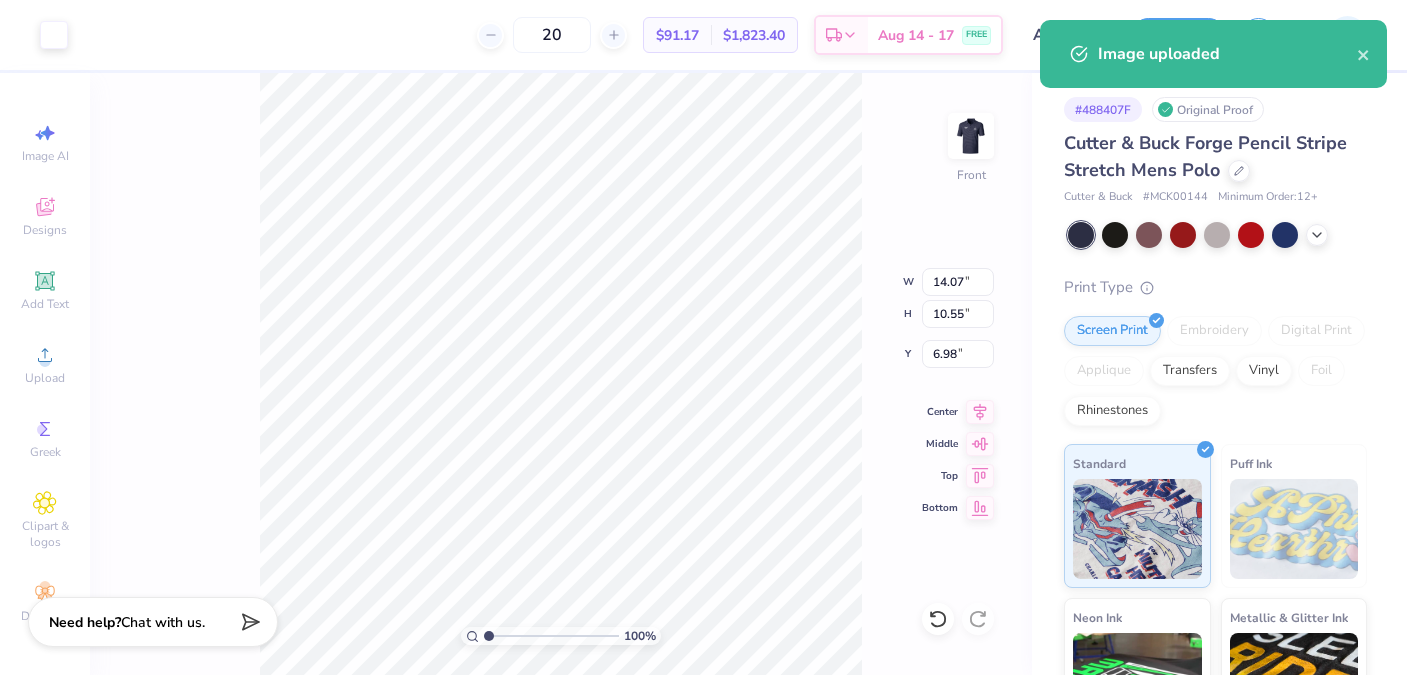 type on "1.35" 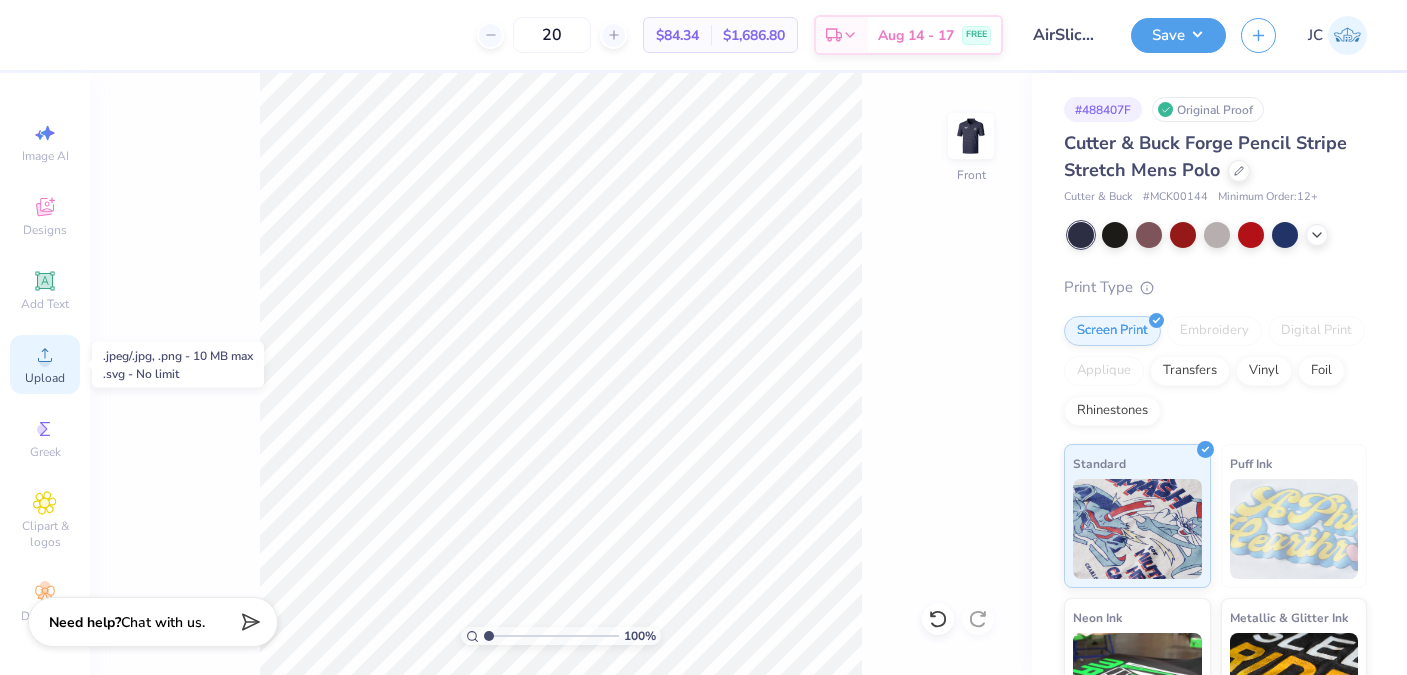 click on "Upload" at bounding box center (45, 378) 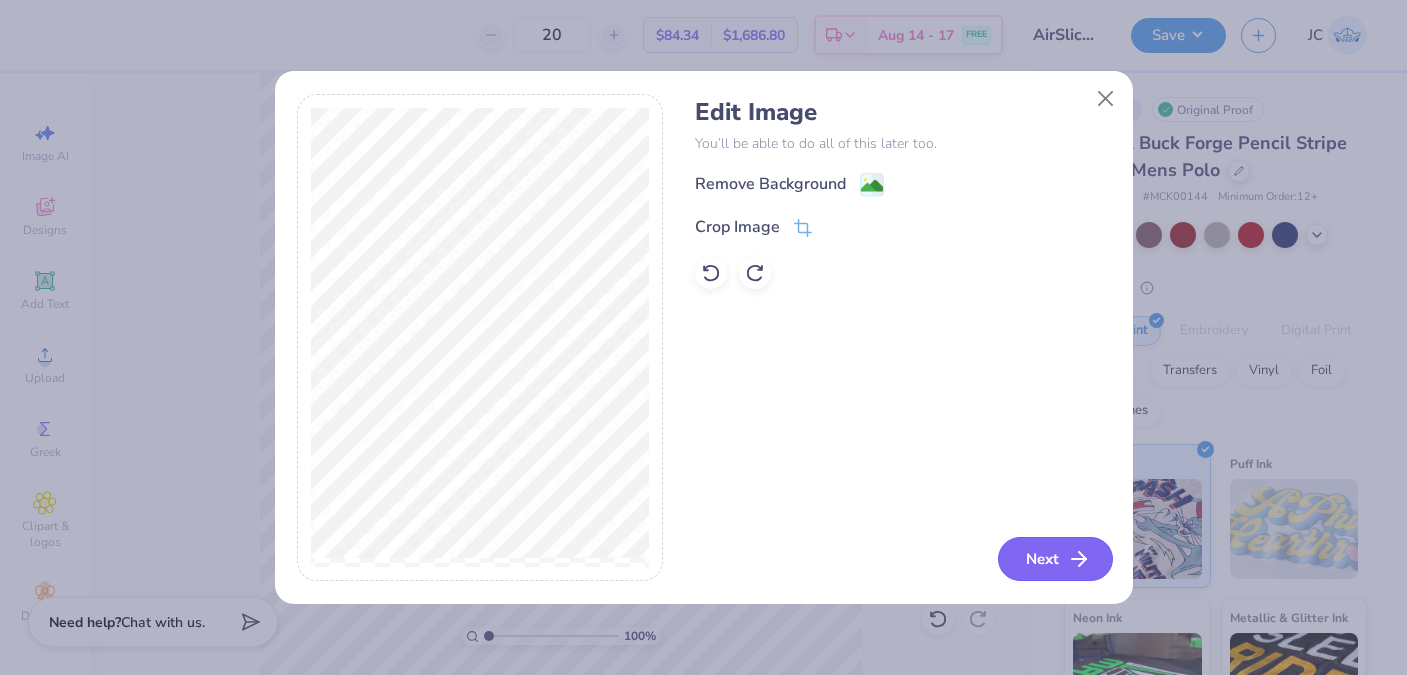 click on "Next" at bounding box center (1055, 559) 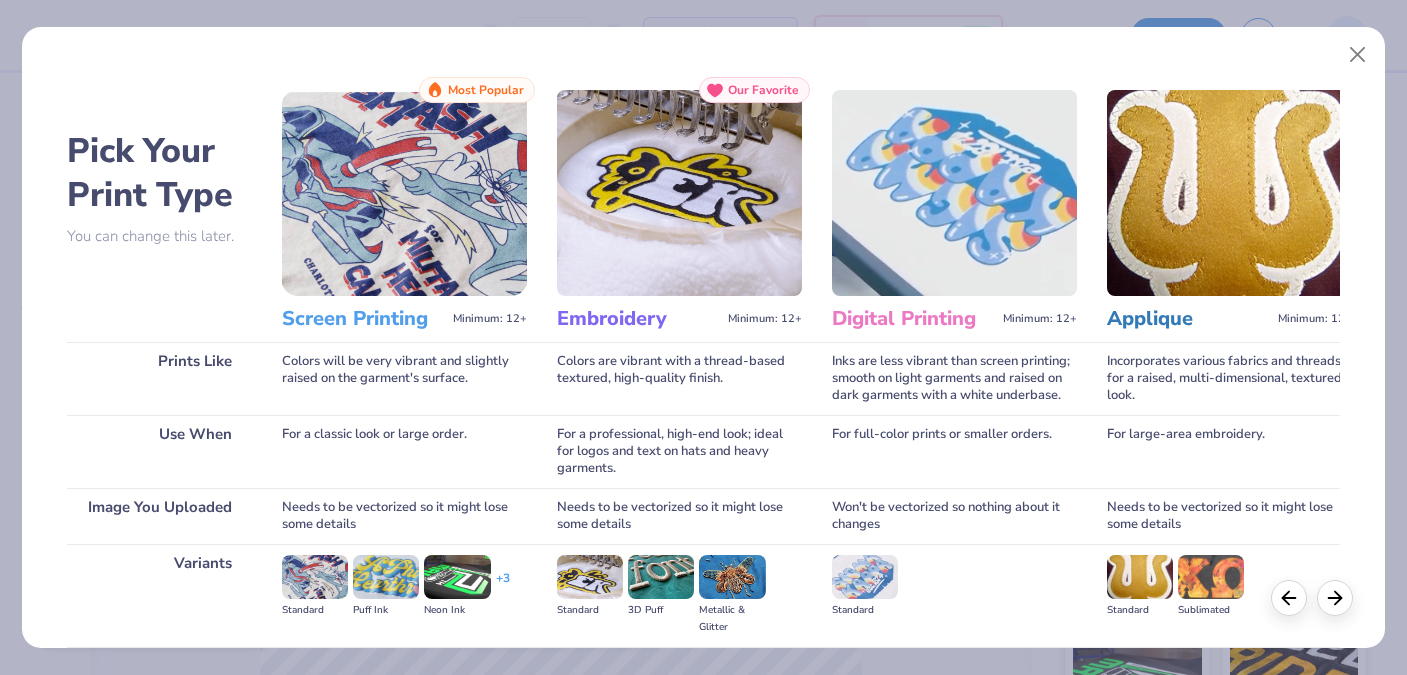 scroll, scrollTop: 222, scrollLeft: 0, axis: vertical 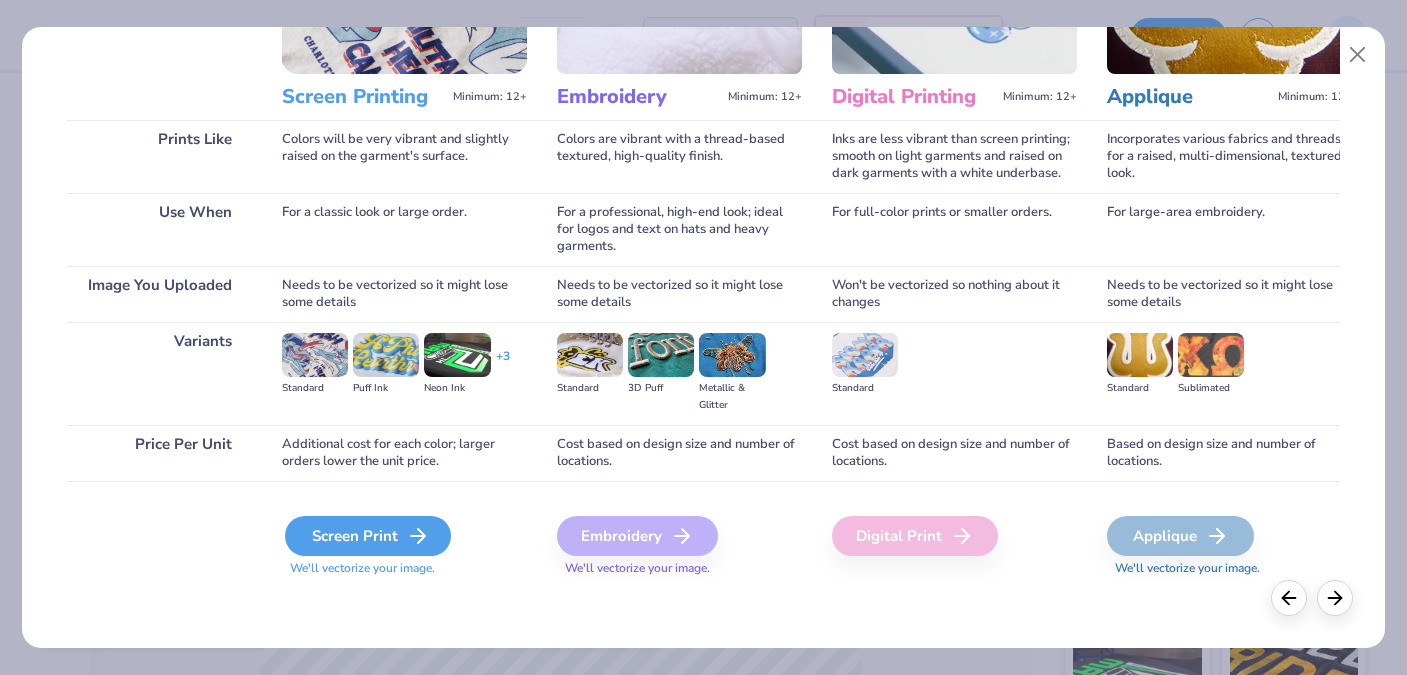 click on "Screen Print" at bounding box center (368, 536) 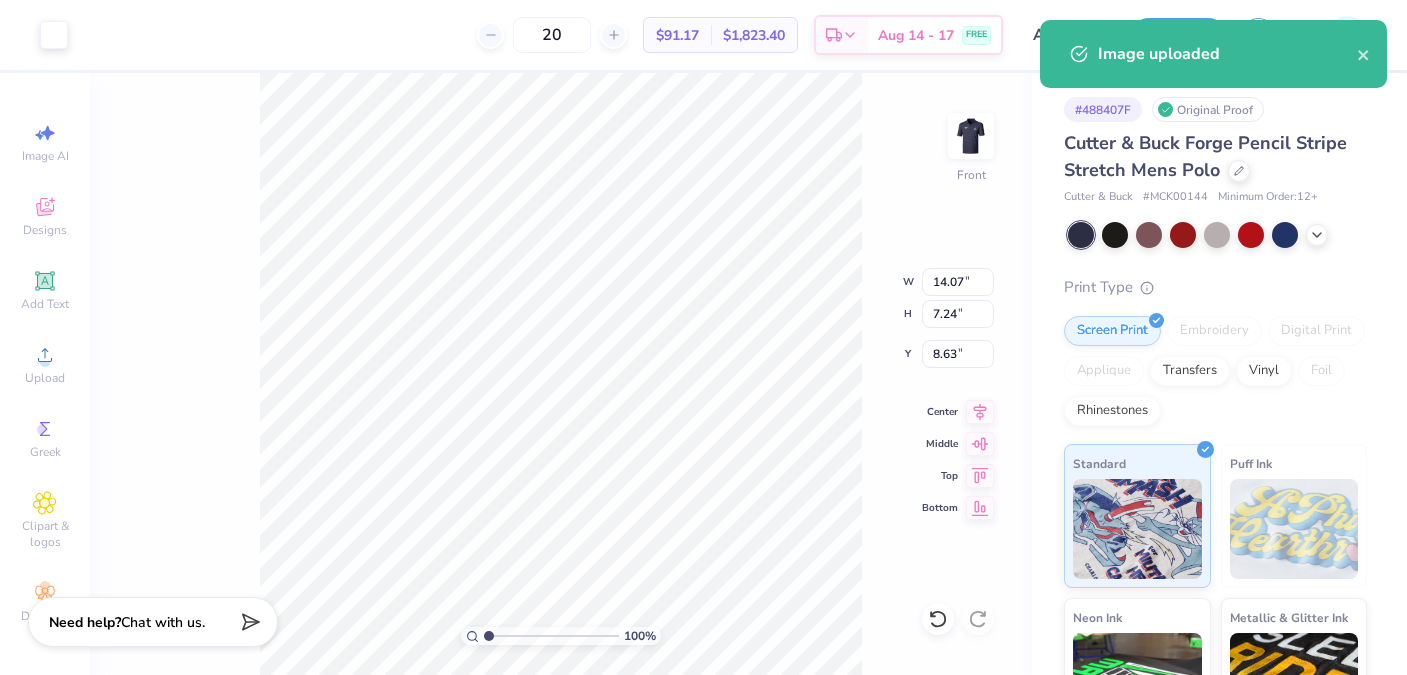 type on "0.83" 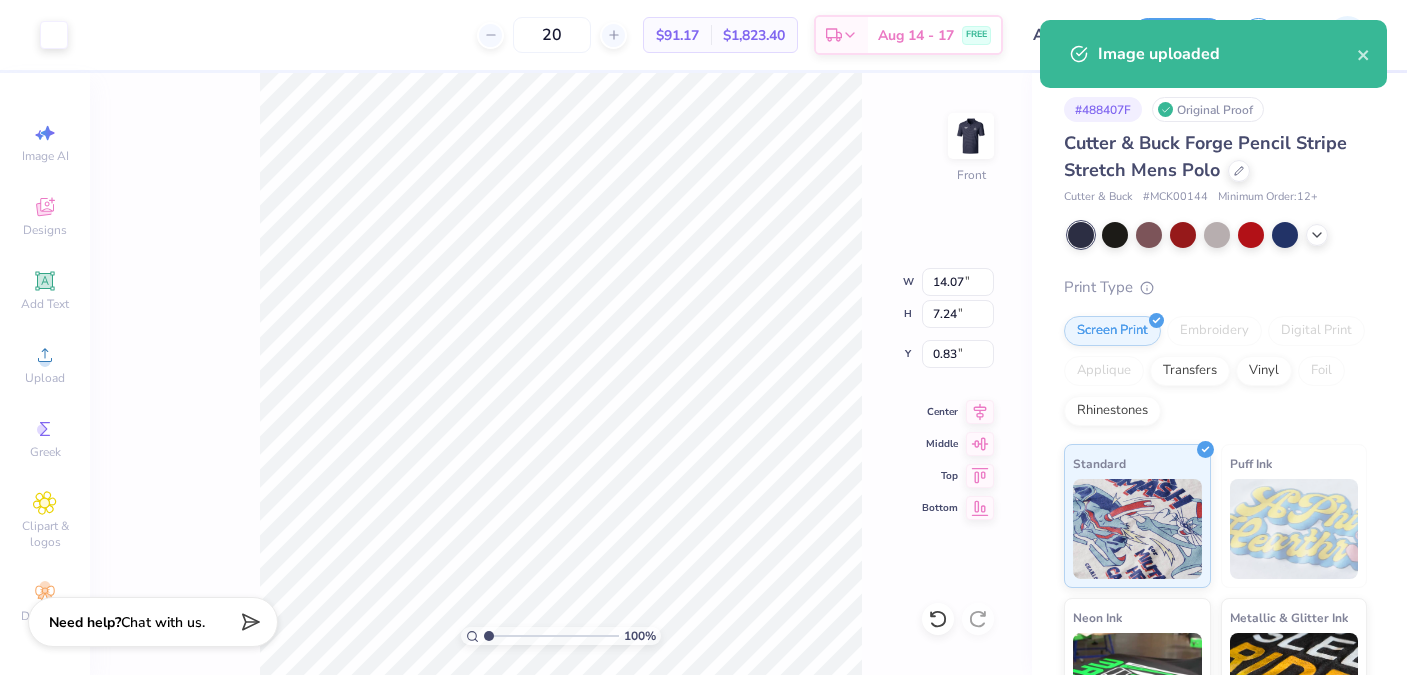 type on "10.01" 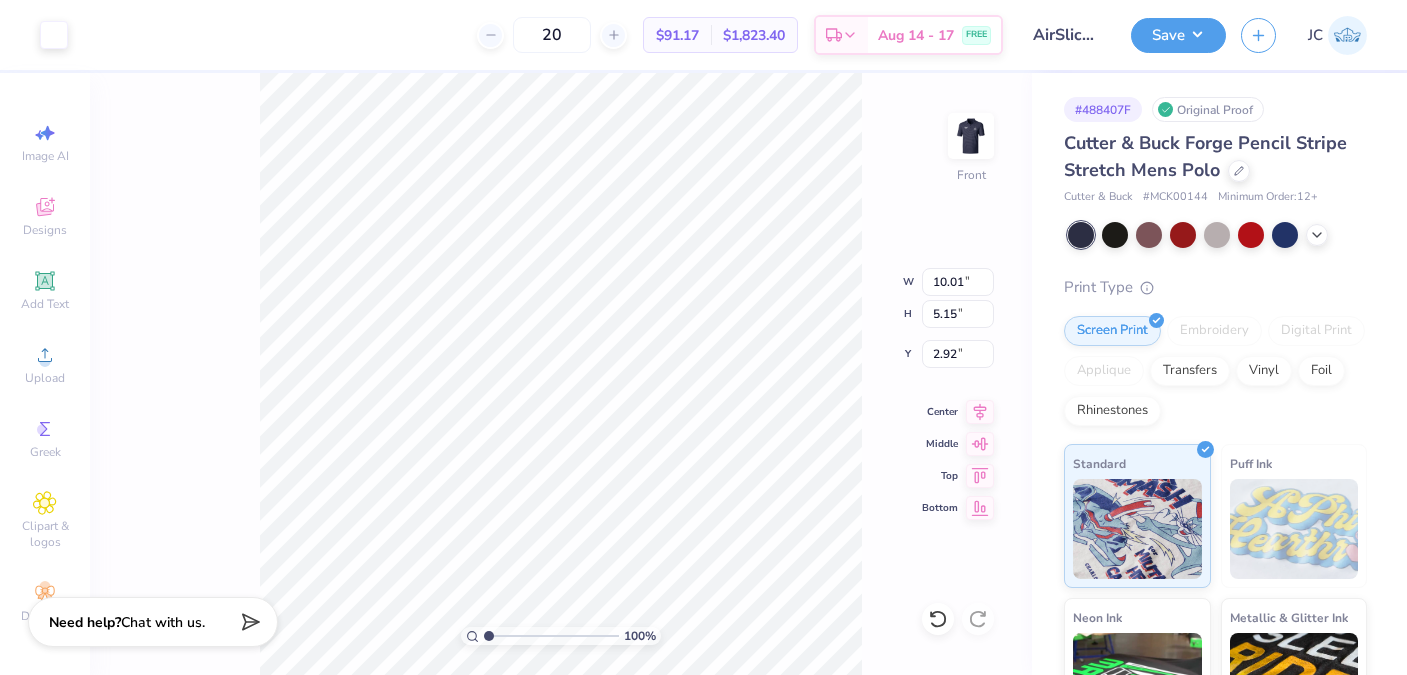 type on "1.68" 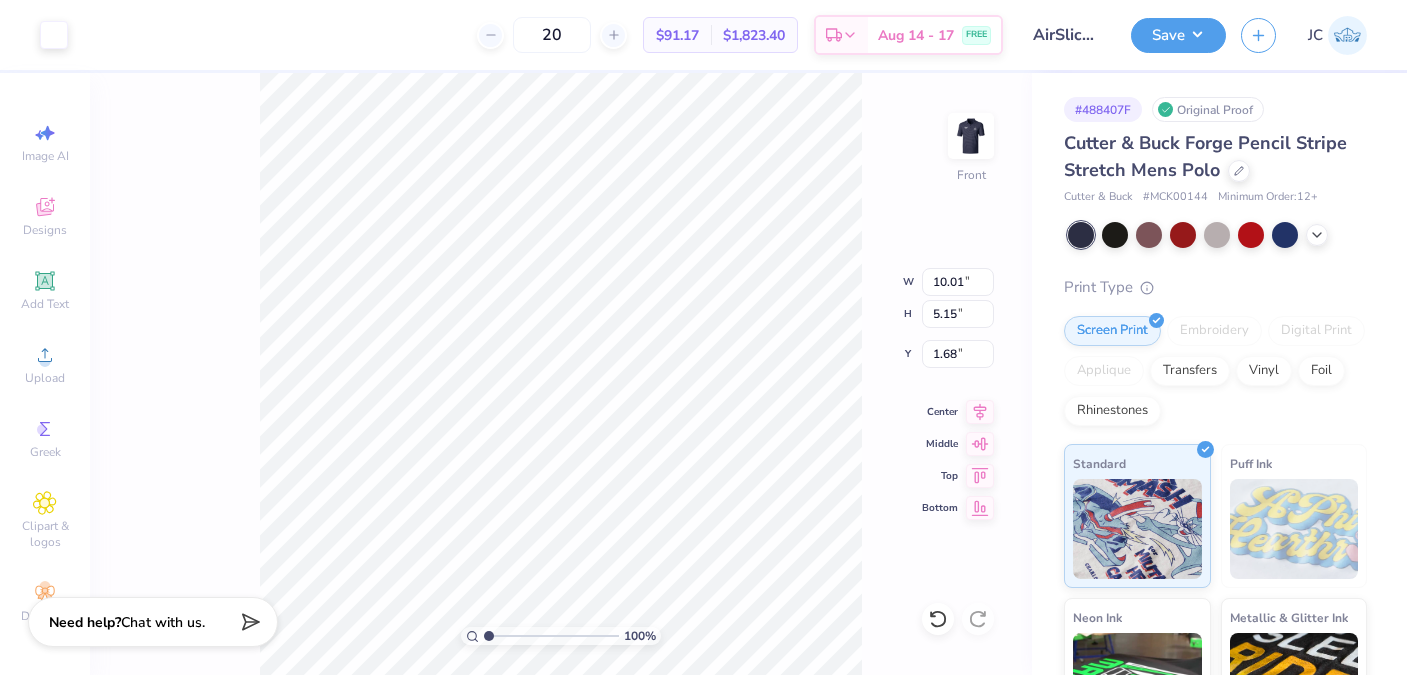type on "1.67" 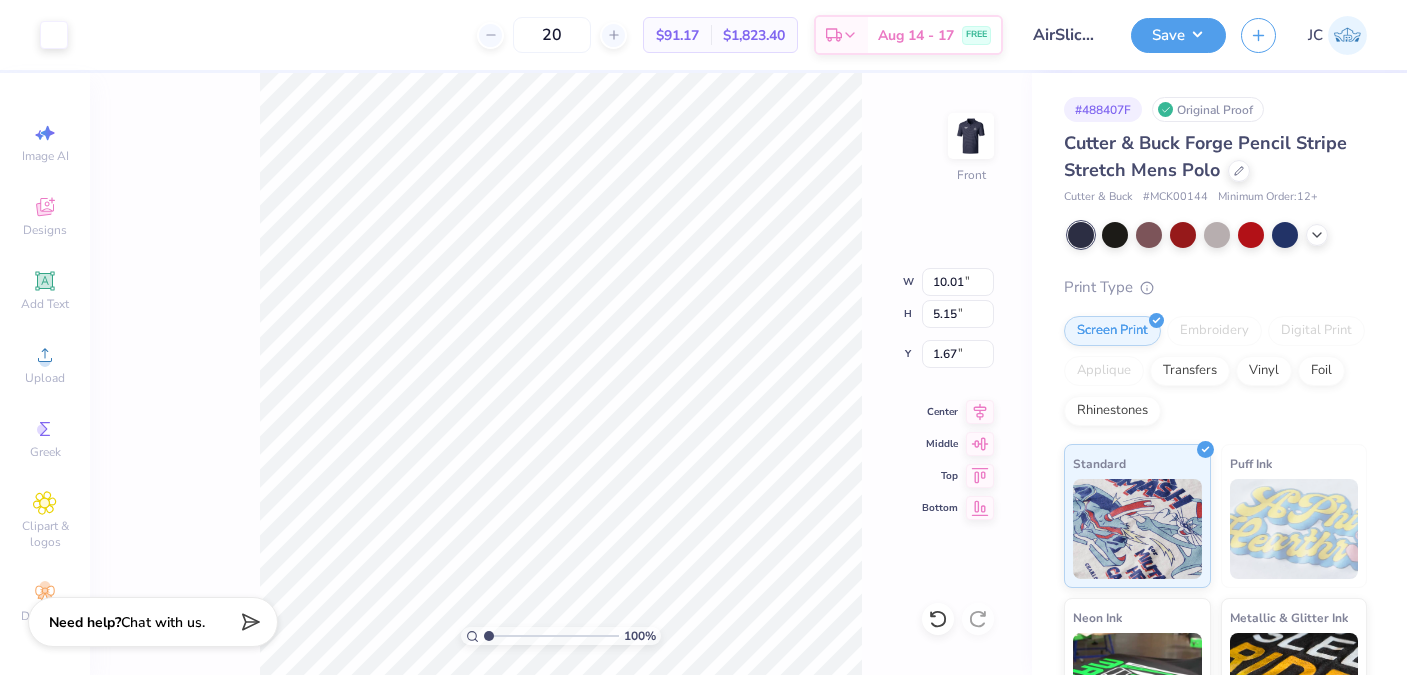 type on "6.62" 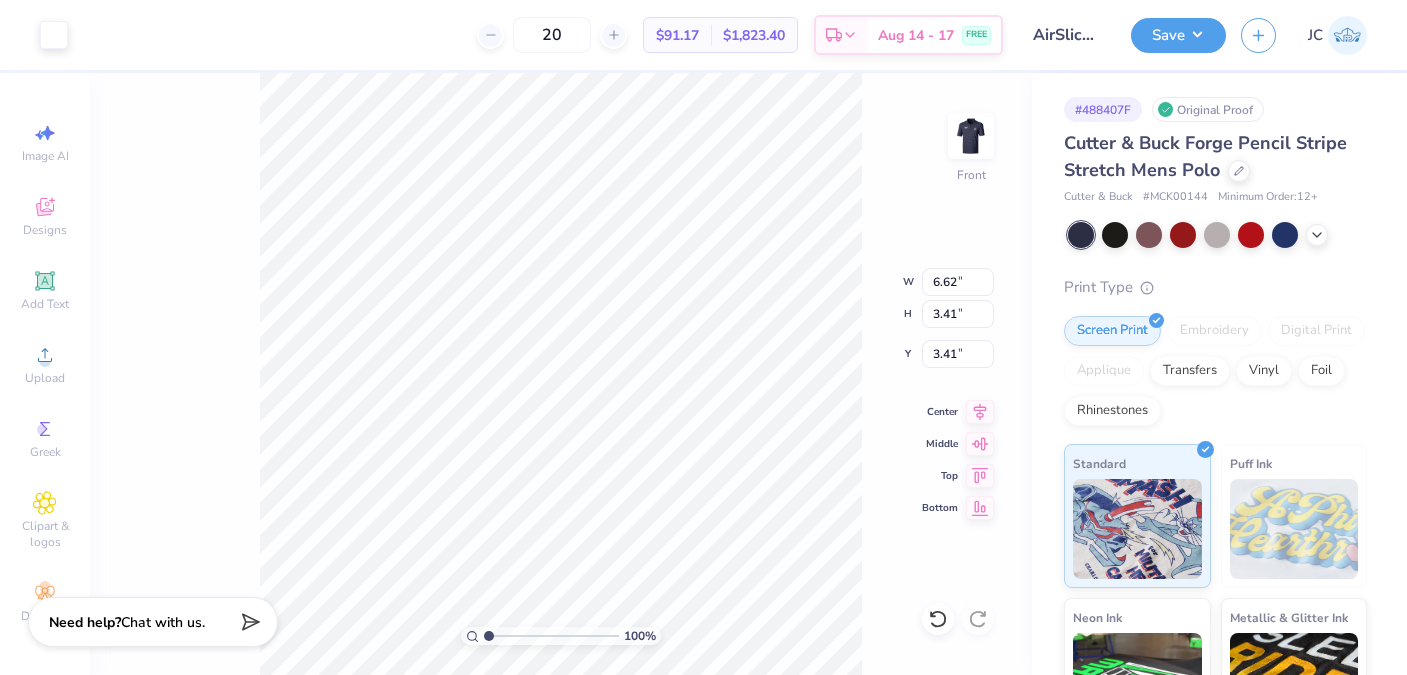 type on "0.50" 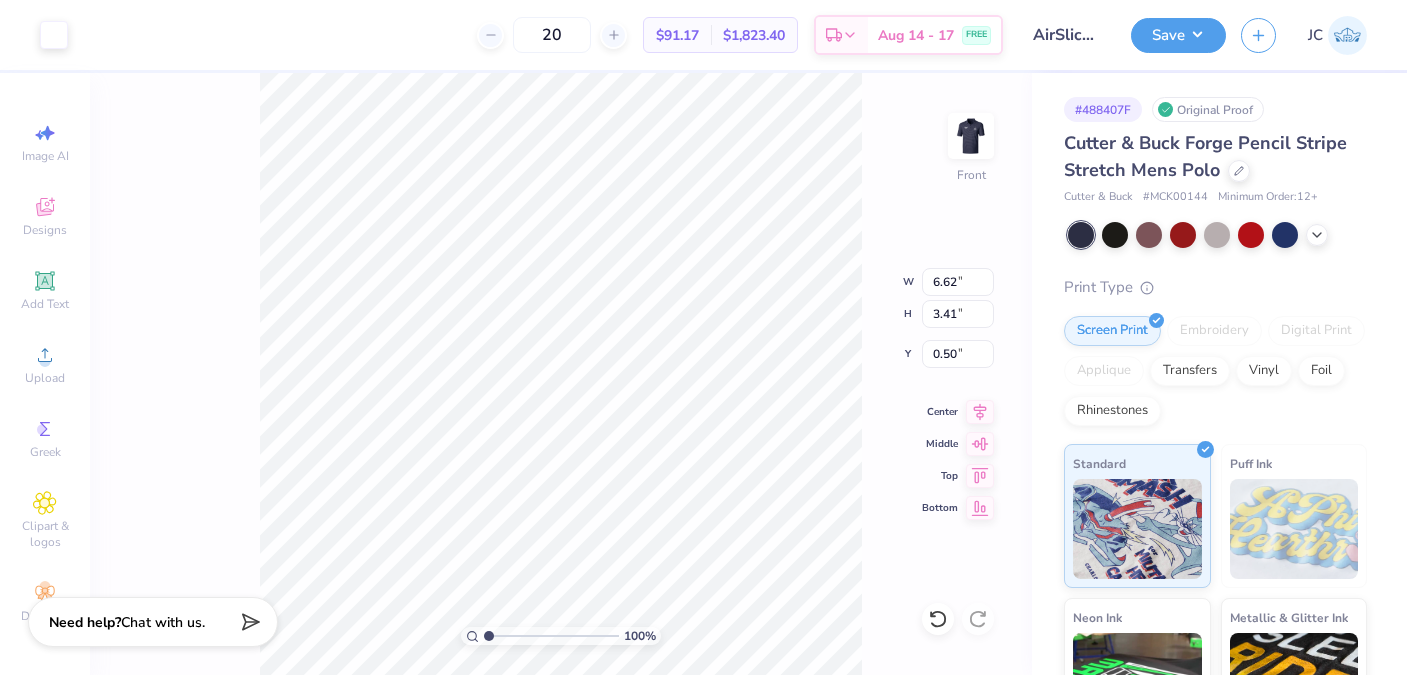 type on "2.94" 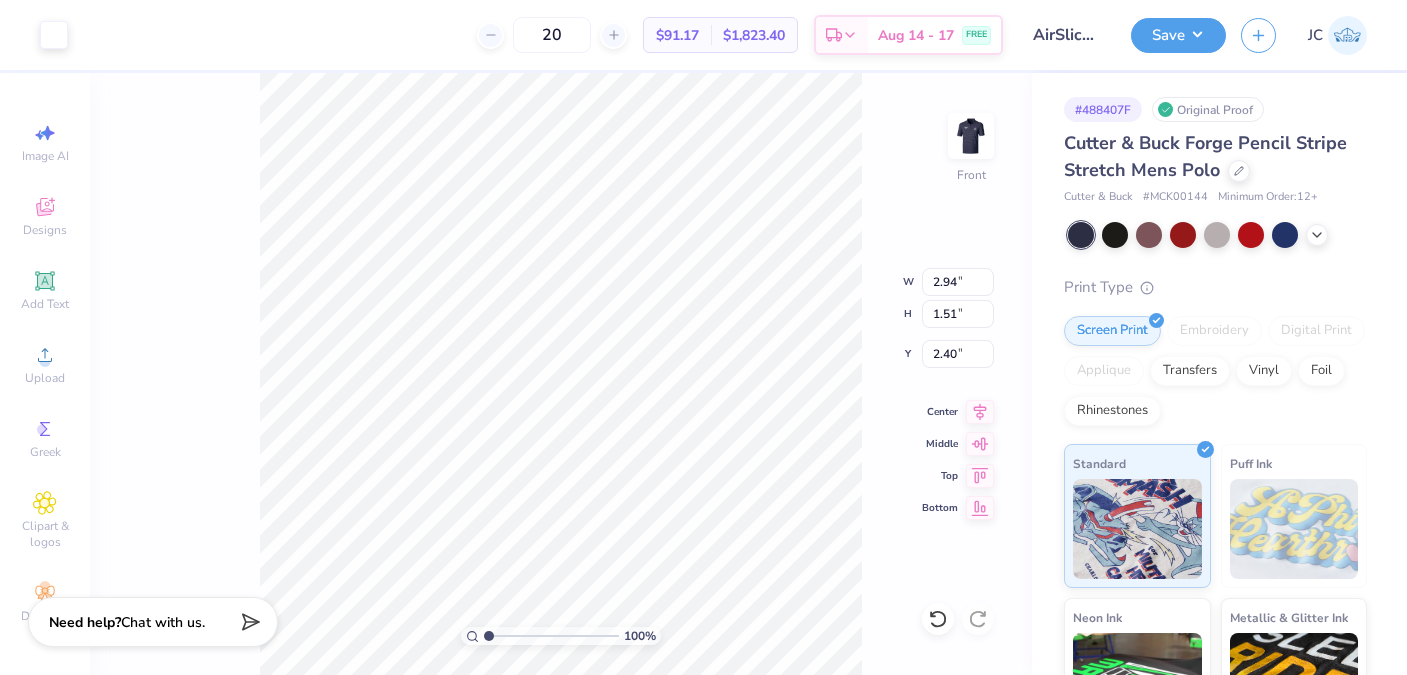type on "0.50" 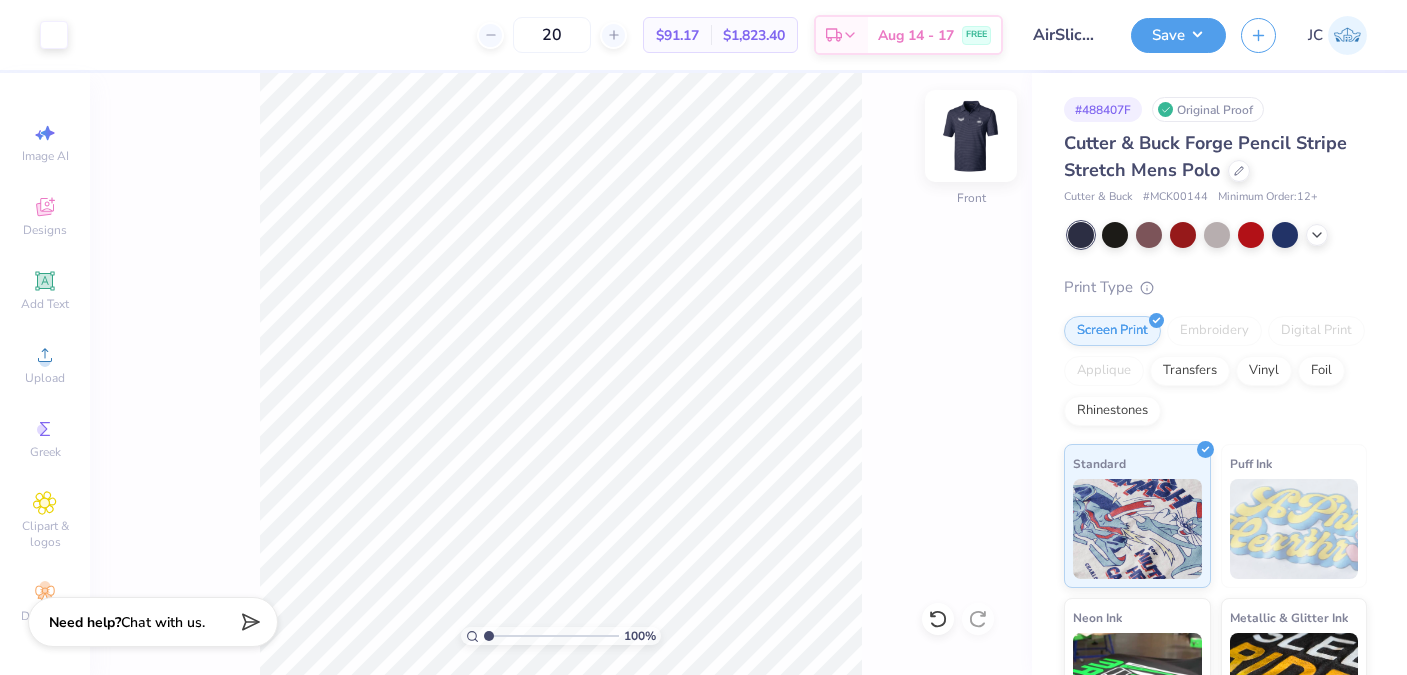 click at bounding box center [971, 136] 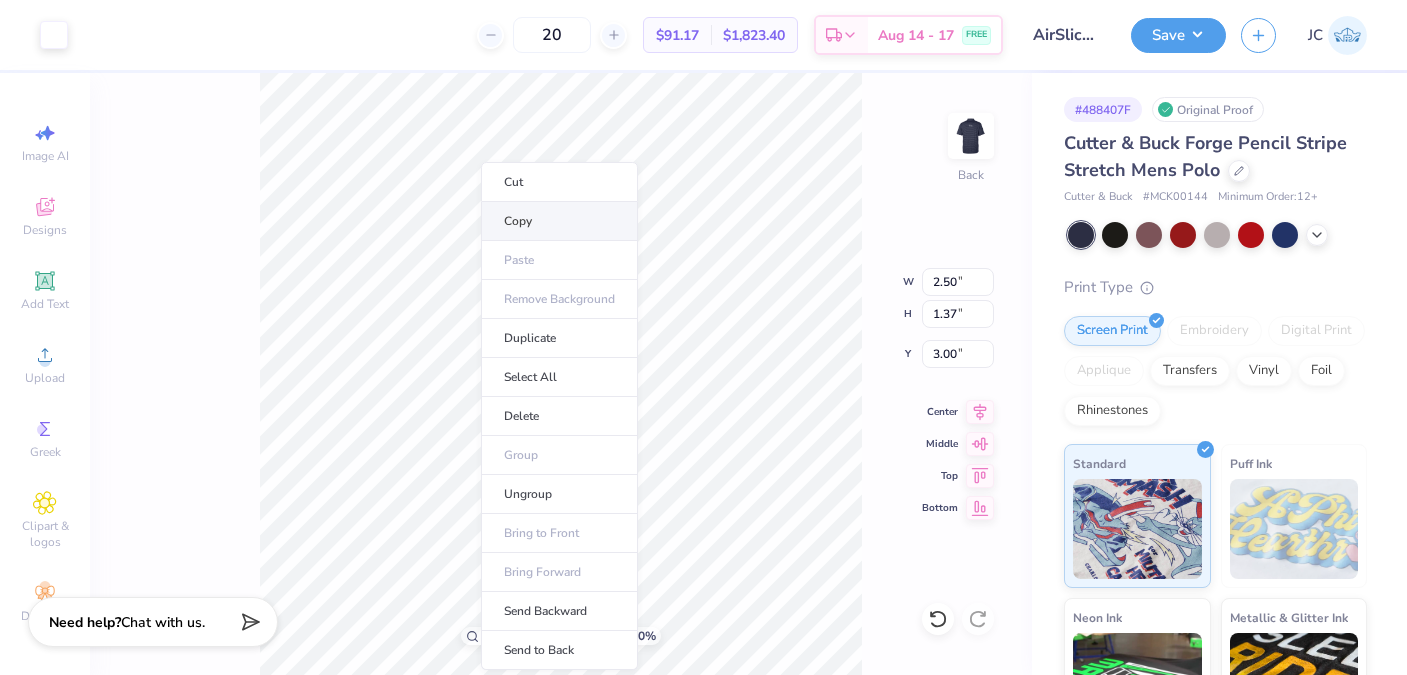 click on "Copy" at bounding box center [559, 221] 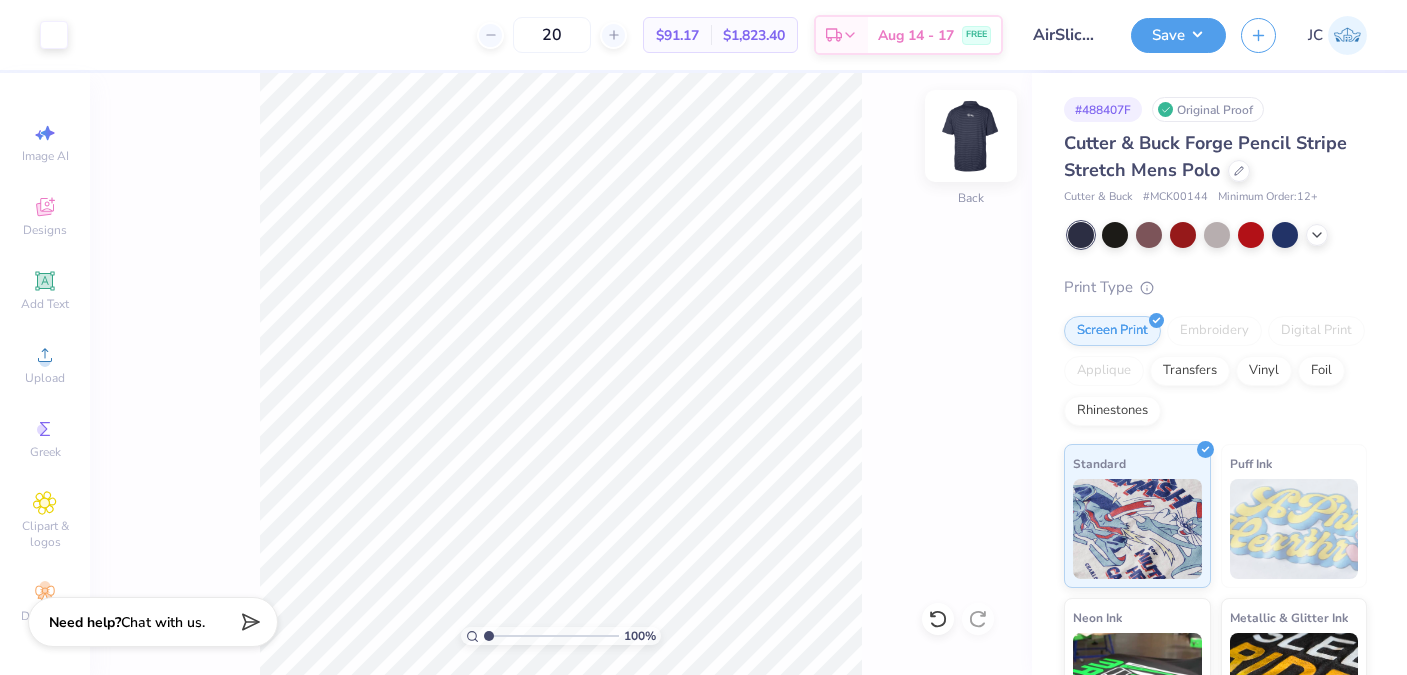 click at bounding box center [971, 136] 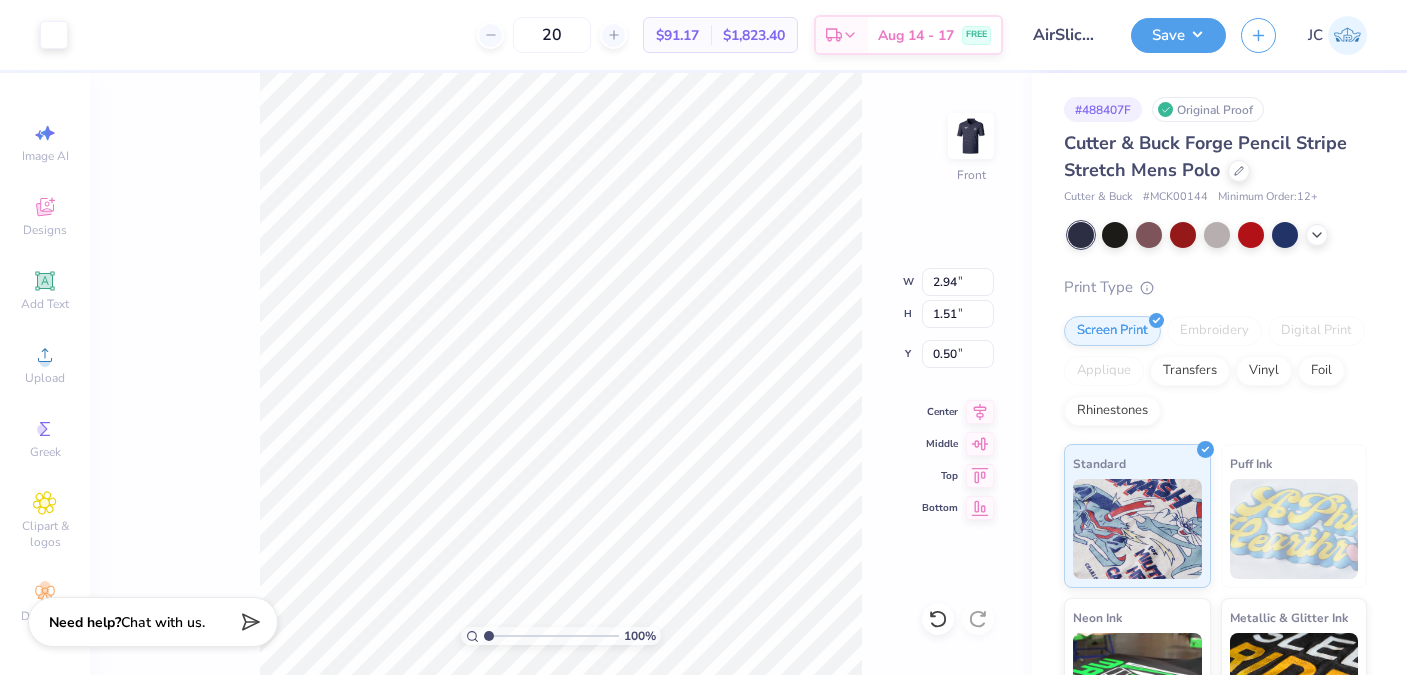 type on "2.91" 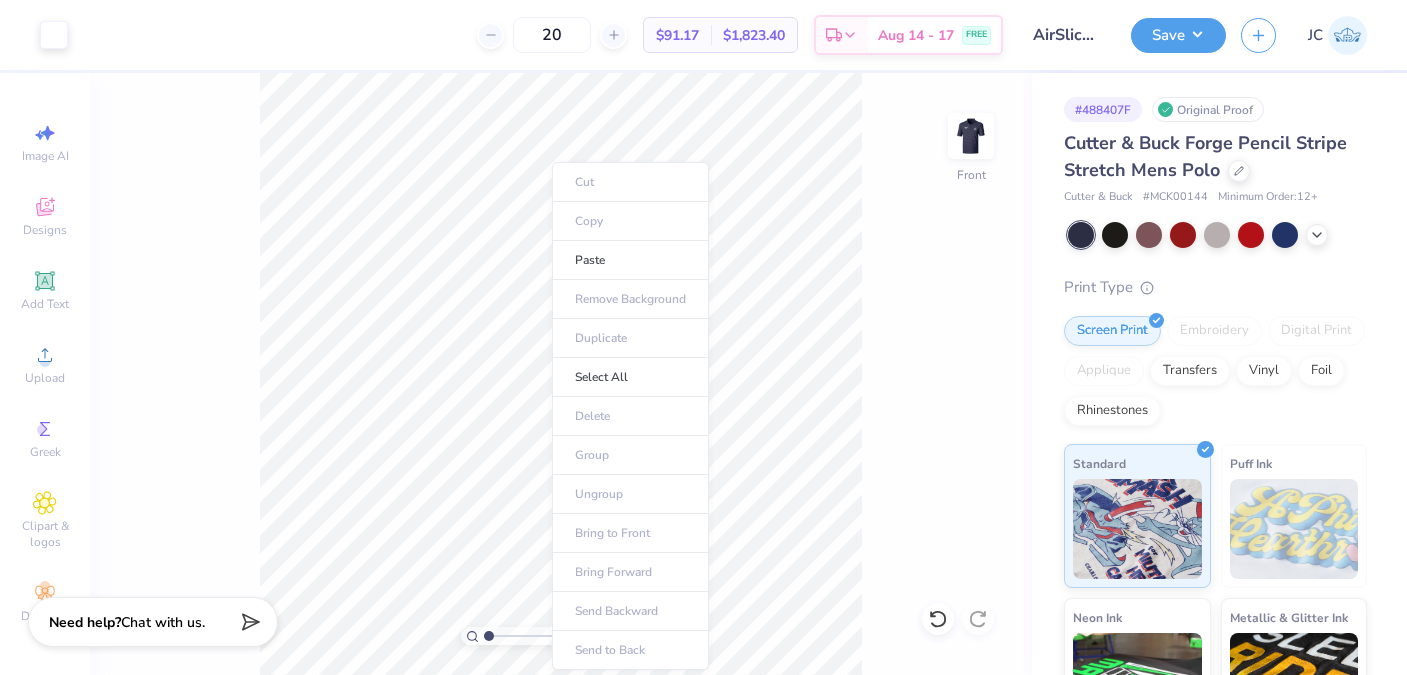 click on "Cut Copy Paste Remove Background Duplicate Select All Delete Group Ungroup Bring to Front Bring Forward Send Backward Send to Back" at bounding box center [630, 416] 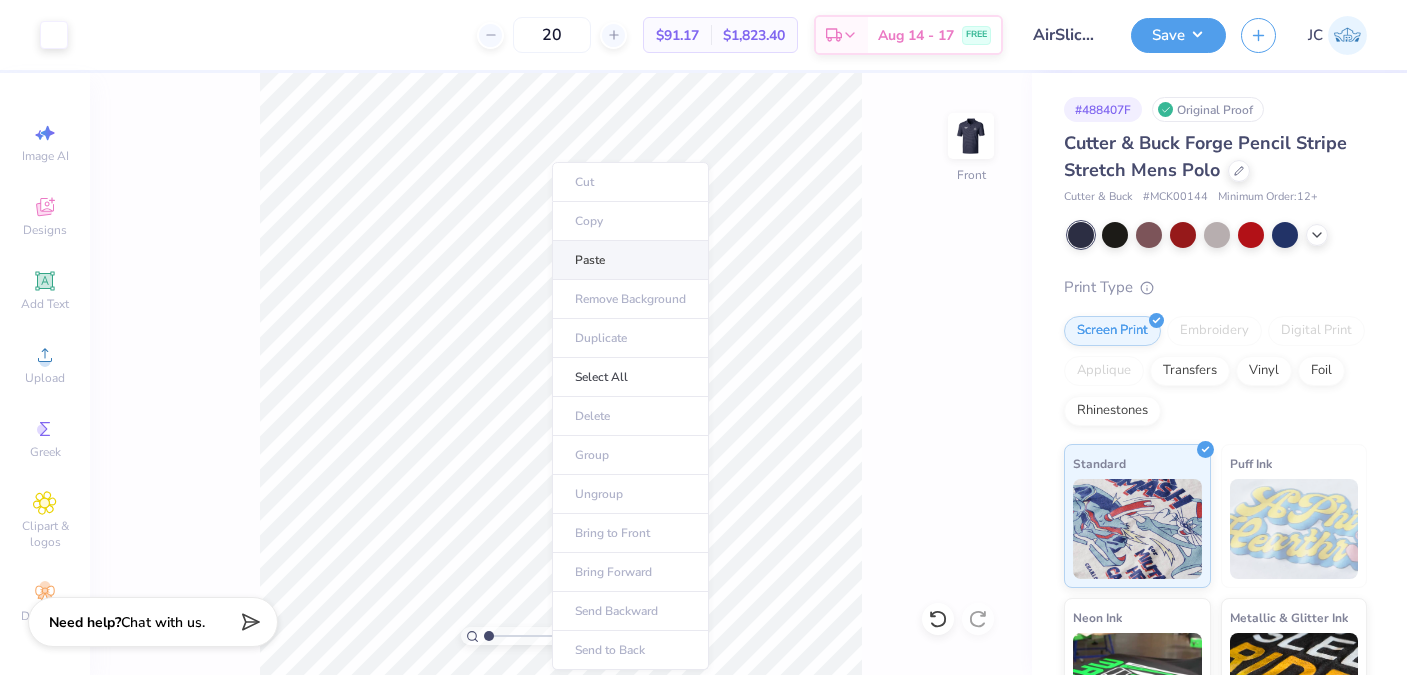 click on "Paste" at bounding box center [630, 260] 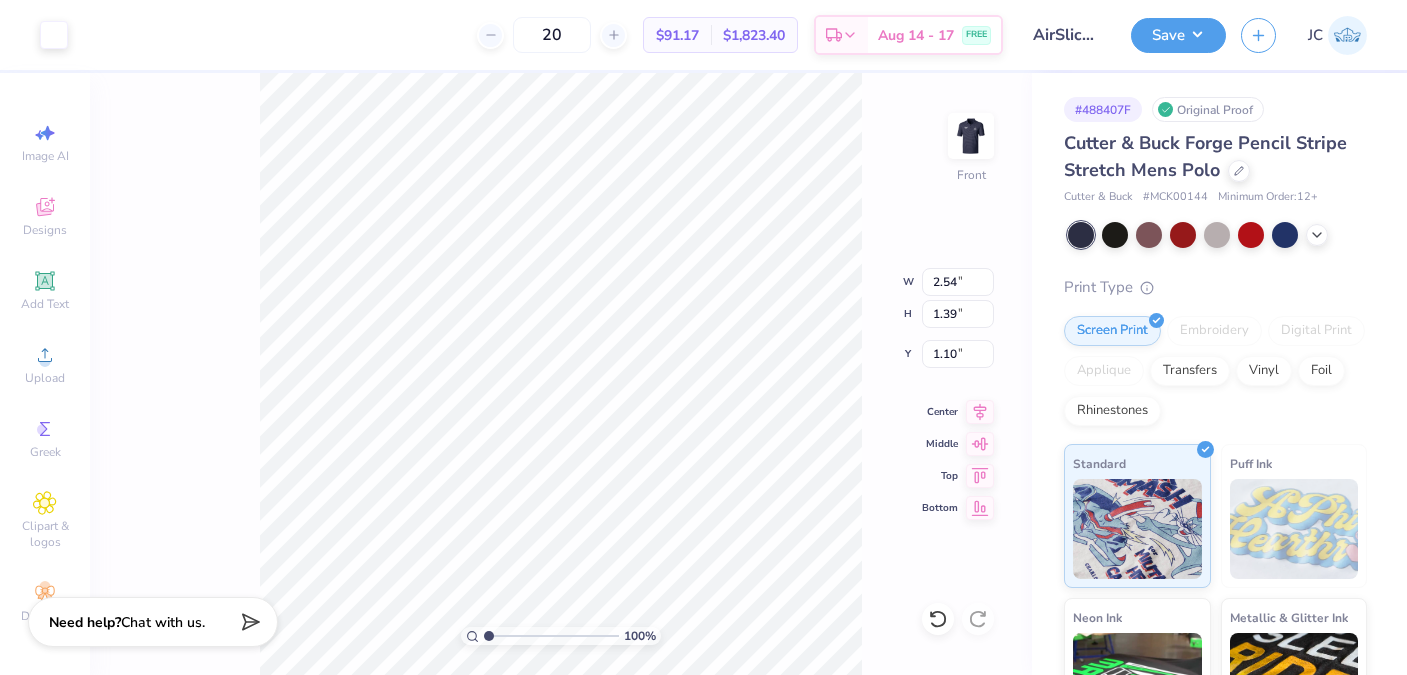 type on "0.50" 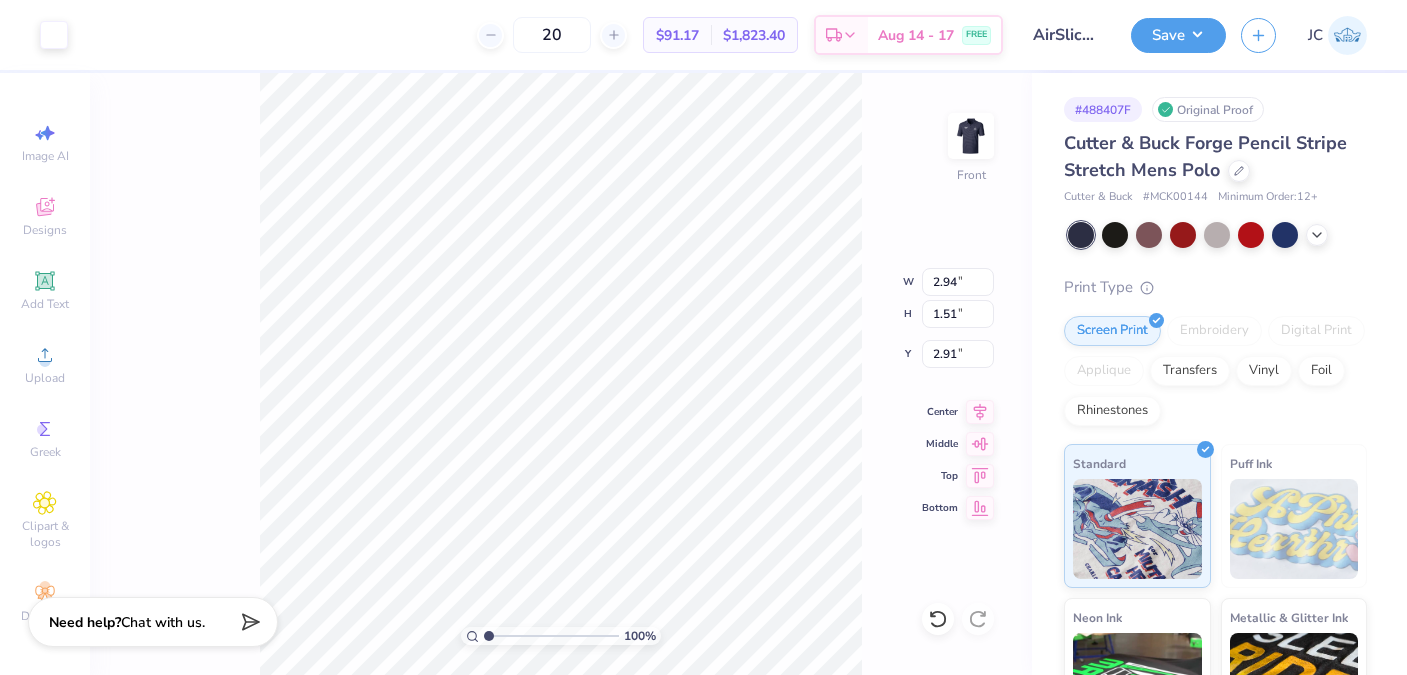 type on "6.05" 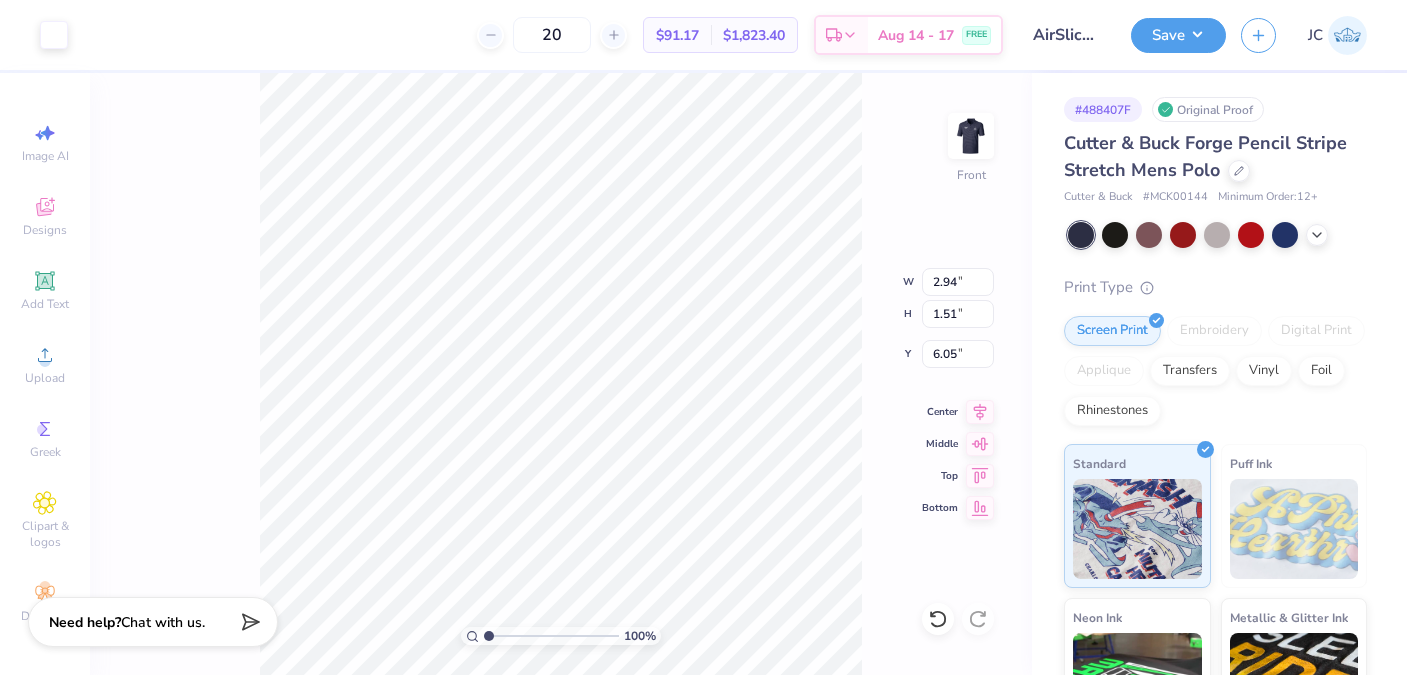 type on "1.79" 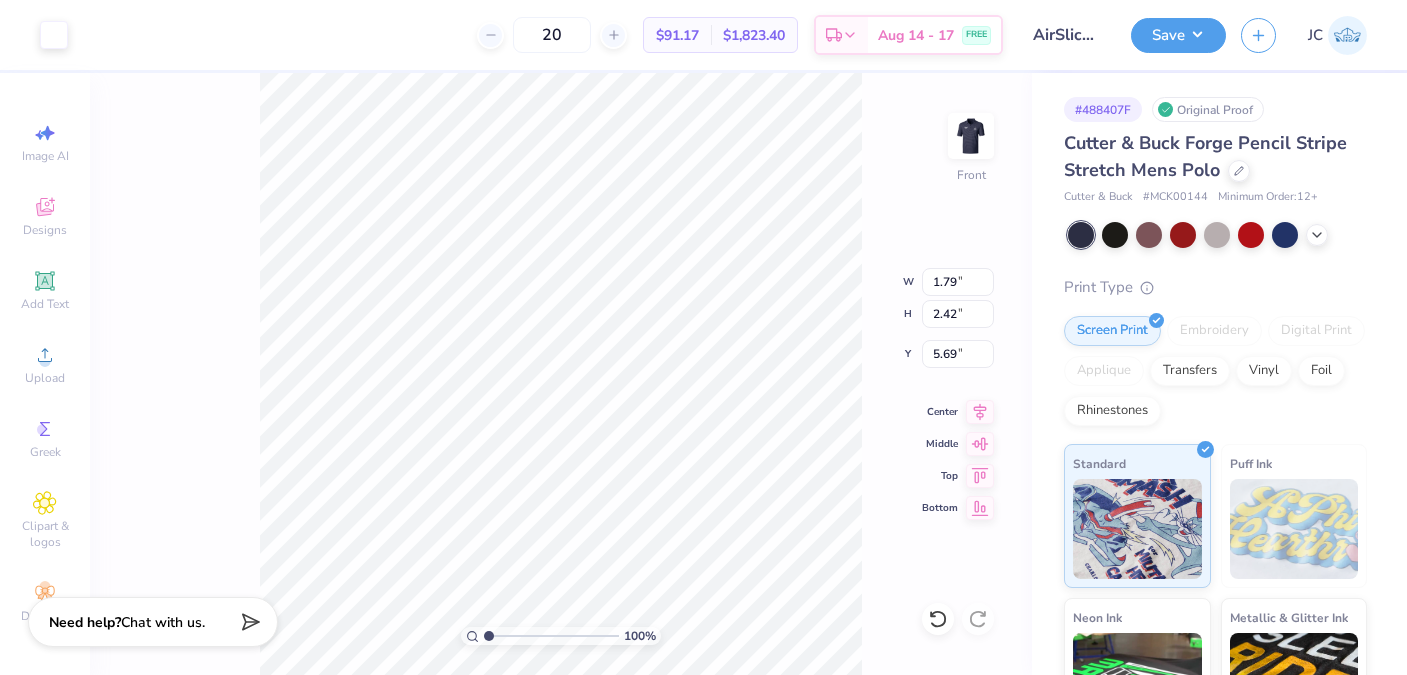type on "5.86" 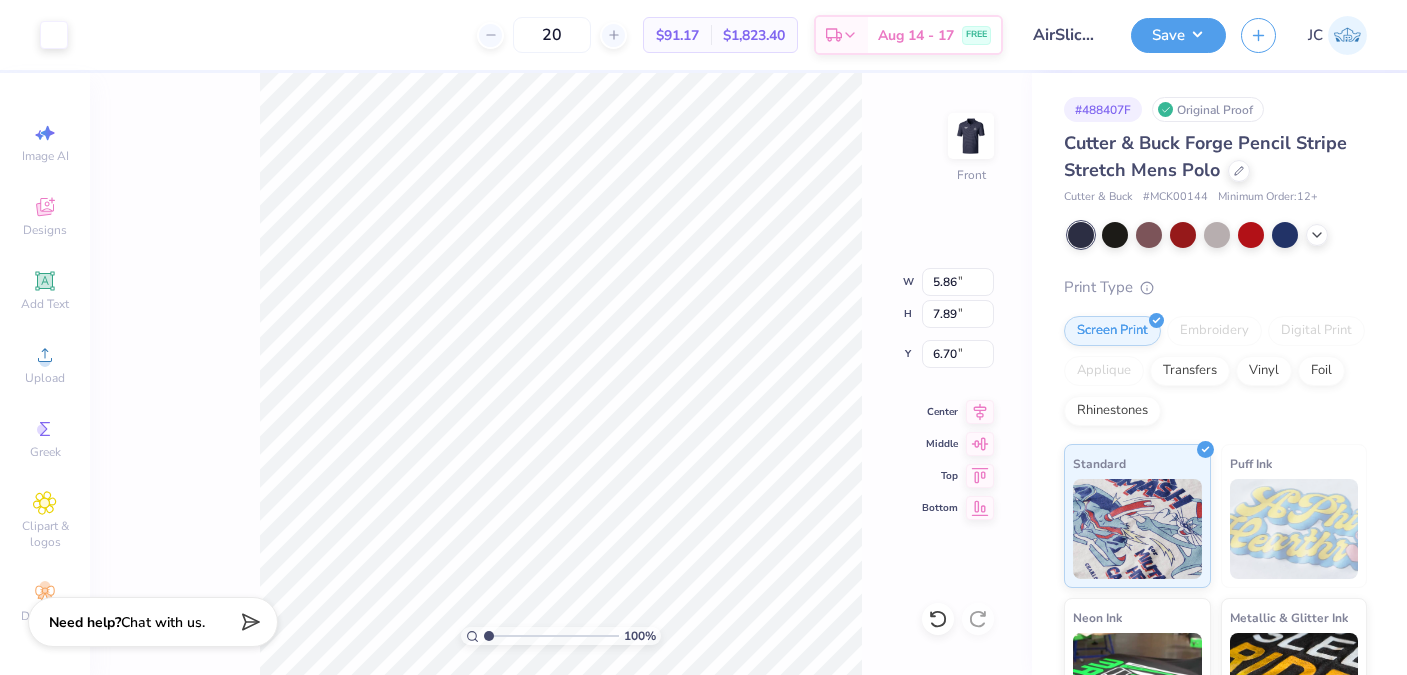 type on "3.31" 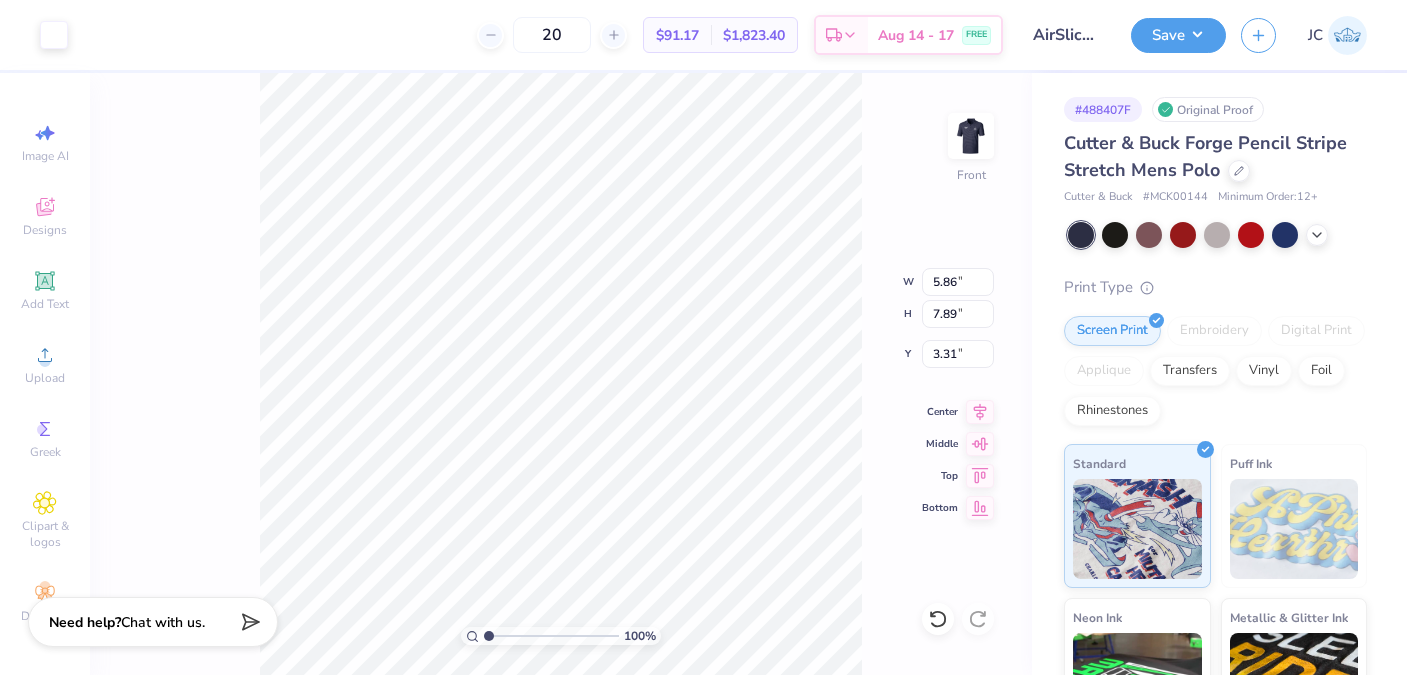 type on "7.42" 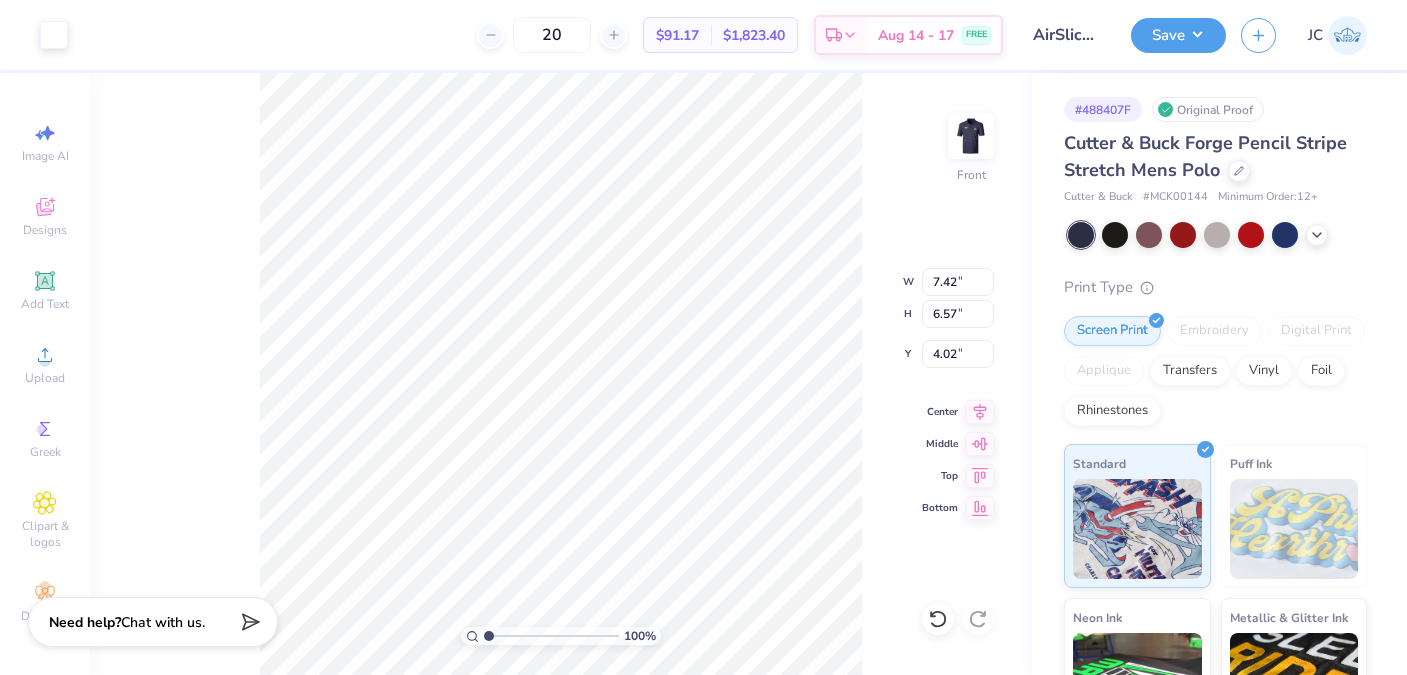 type on "4.02" 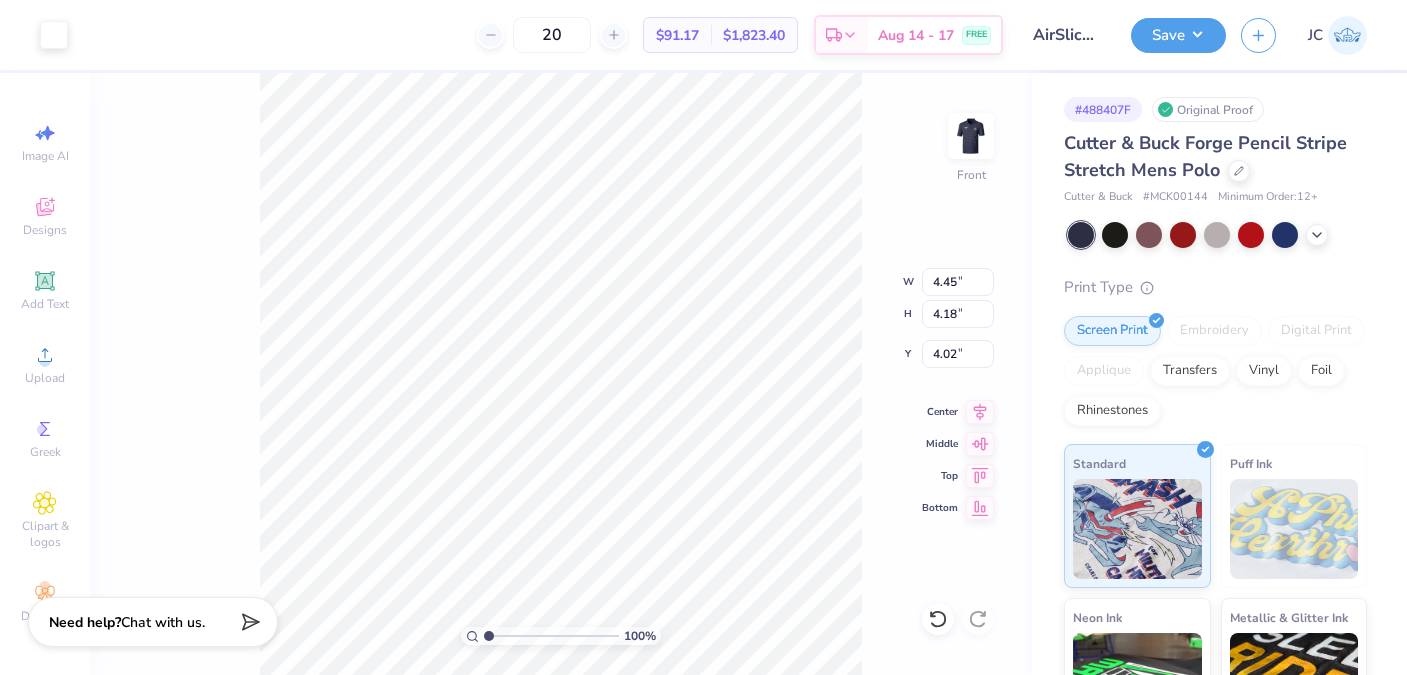 type on "4.48" 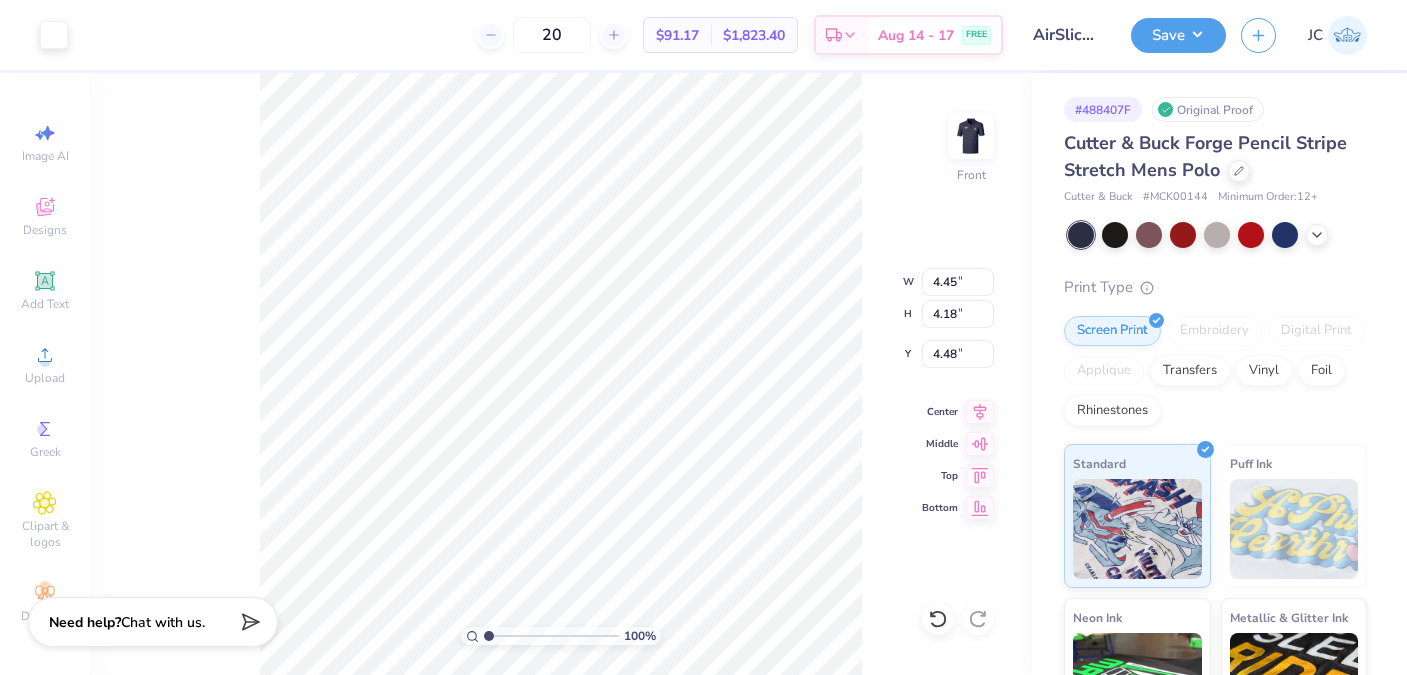 type on "4.91" 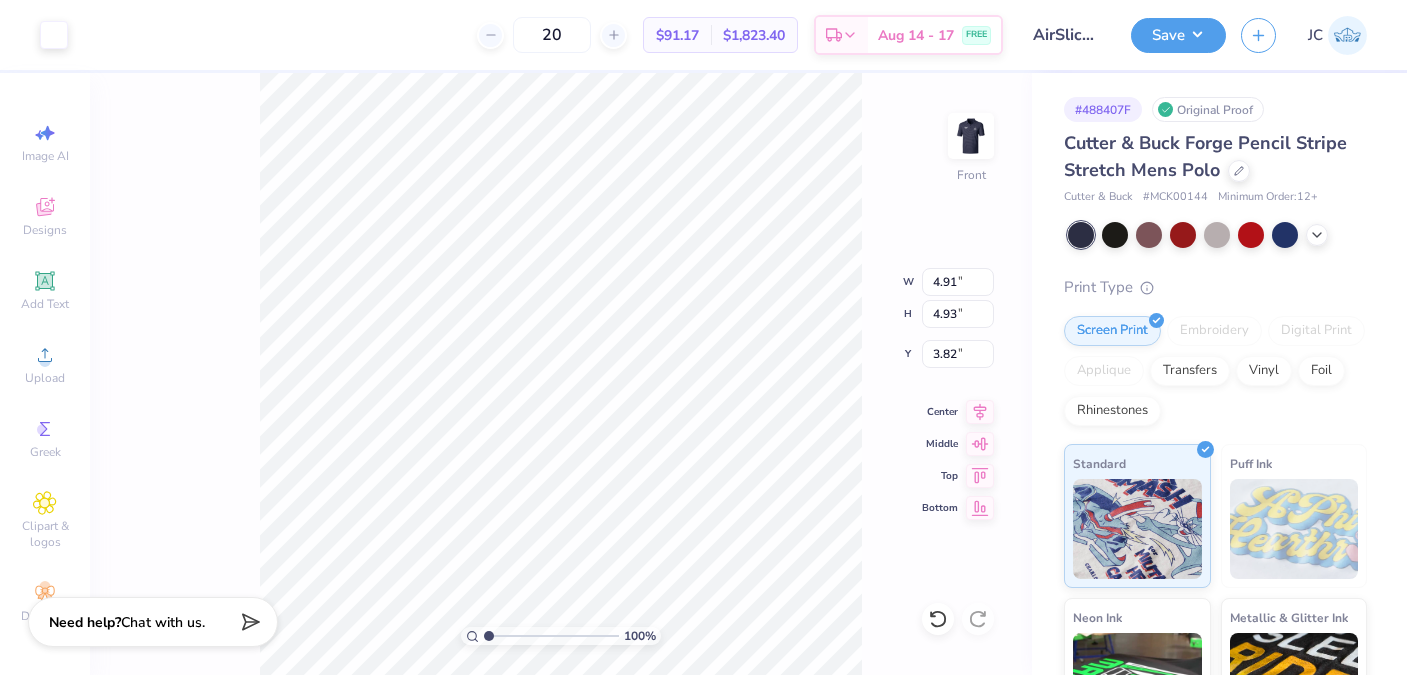 type on "3.23" 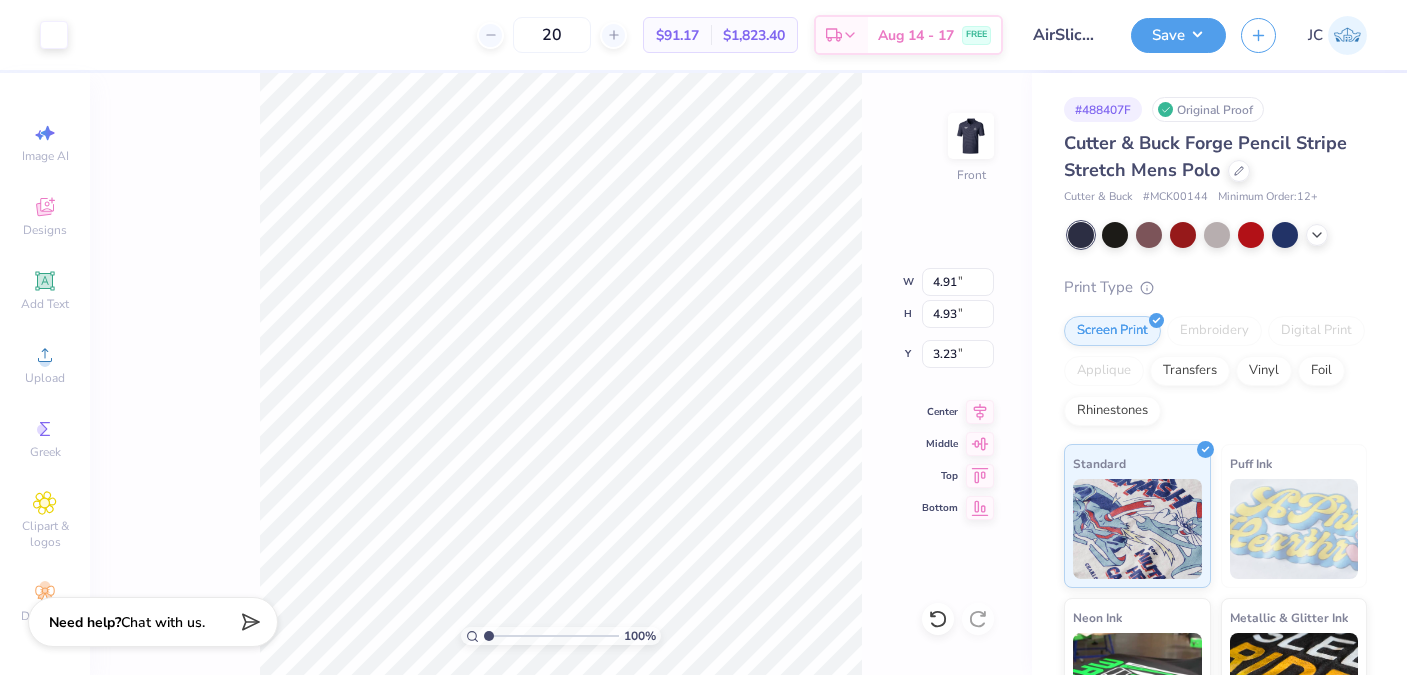 type on "4.92" 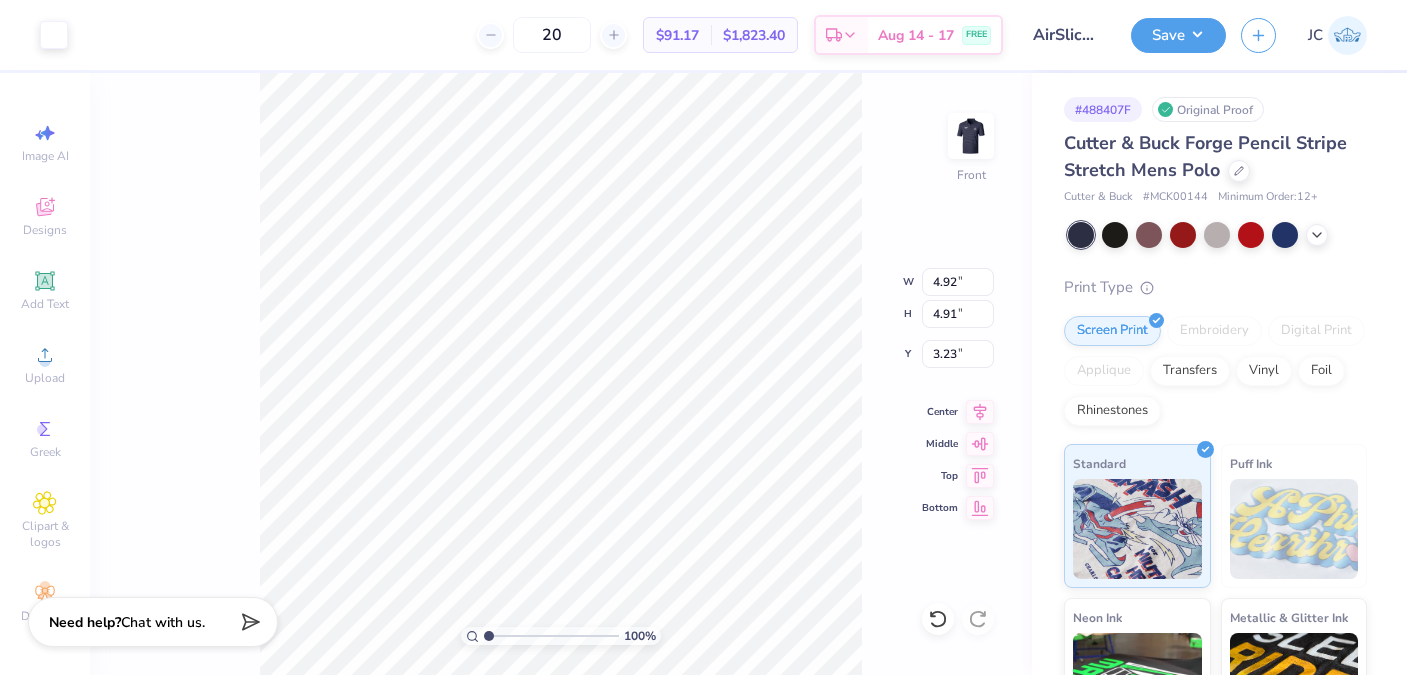 type on "3.24" 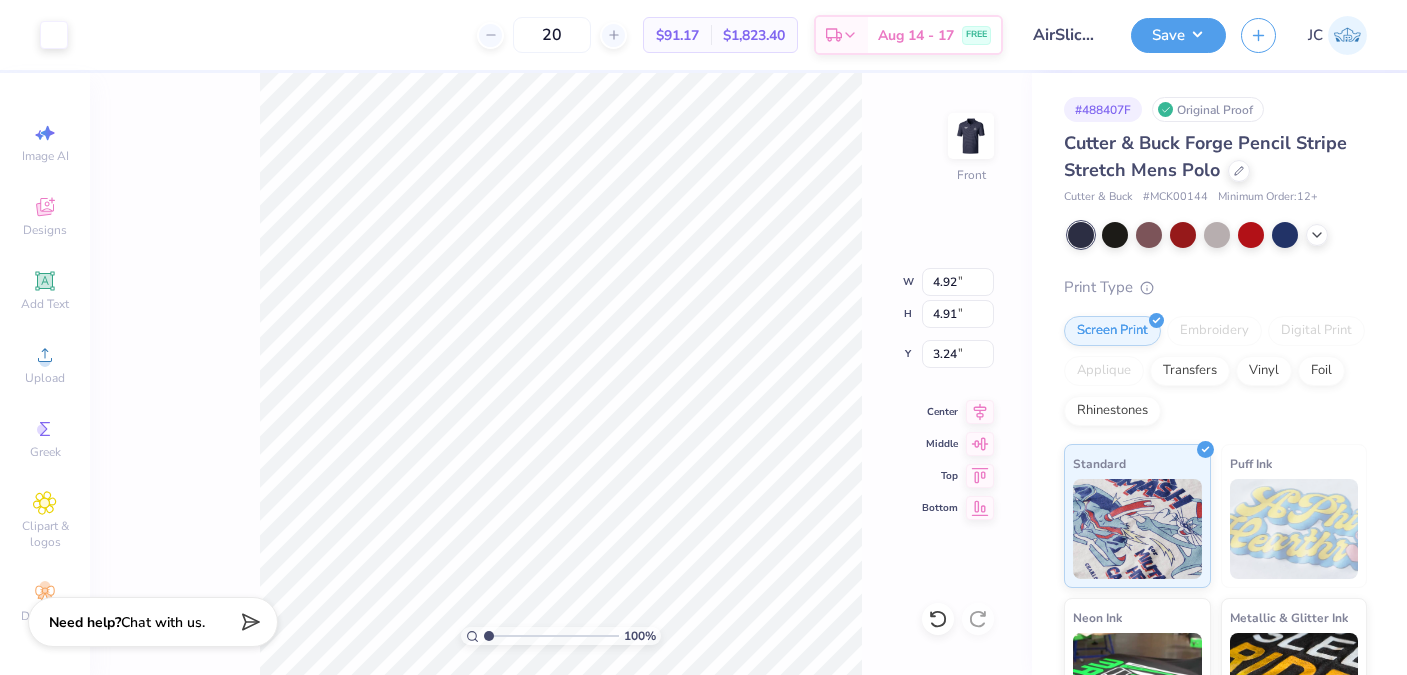 type on "1.89" 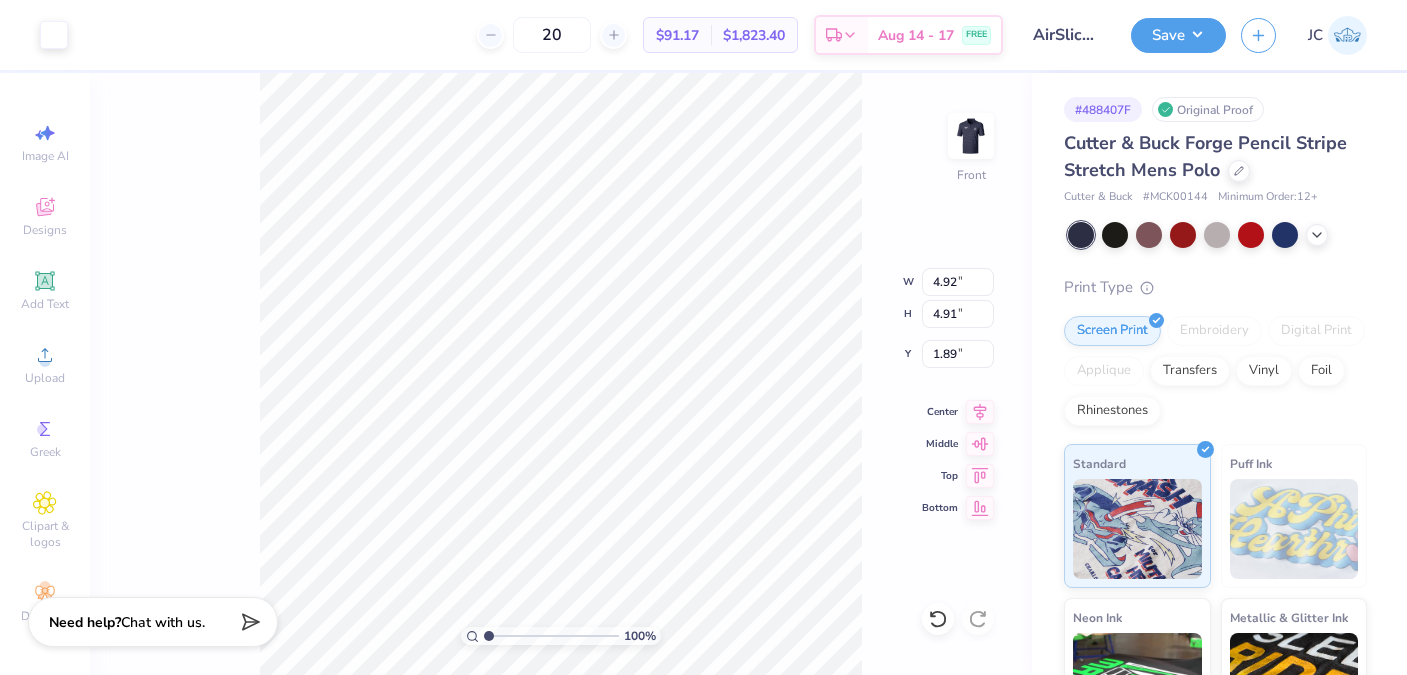 type on "2.51" 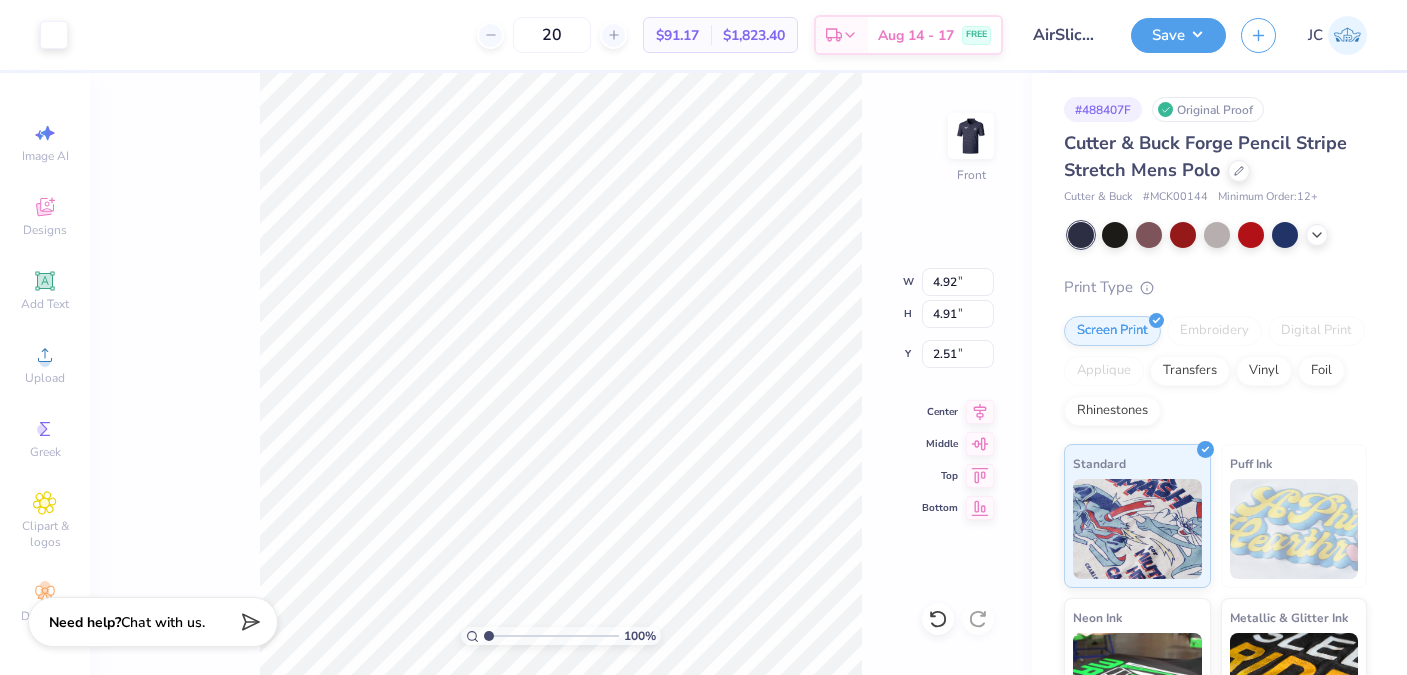 type on "1.72" 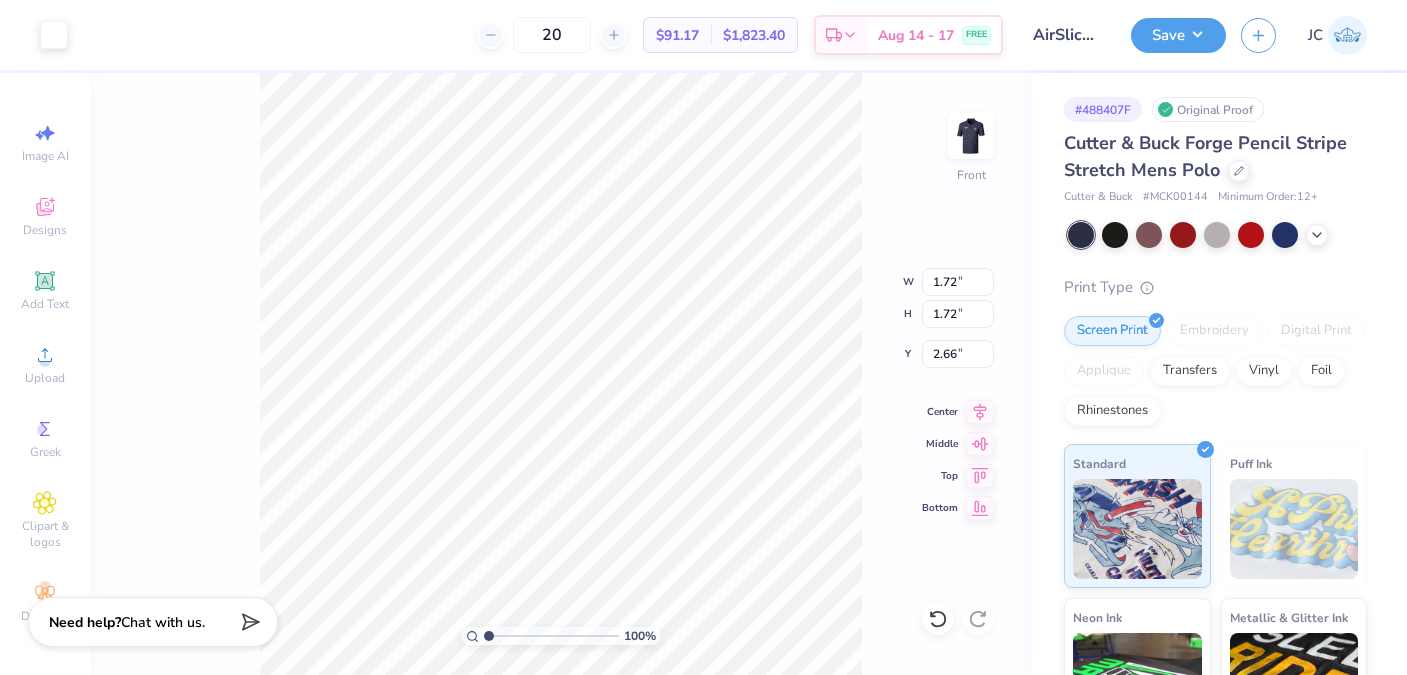 type on "2.69" 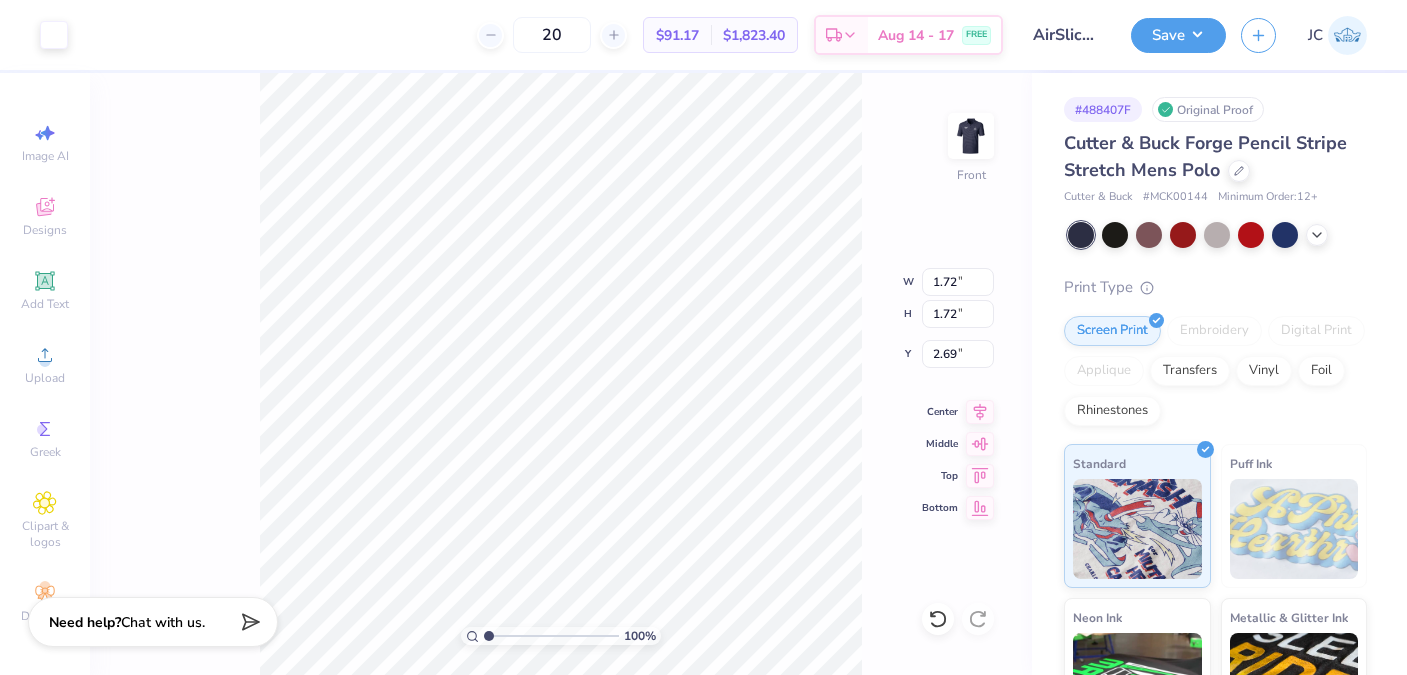 type on "6.64" 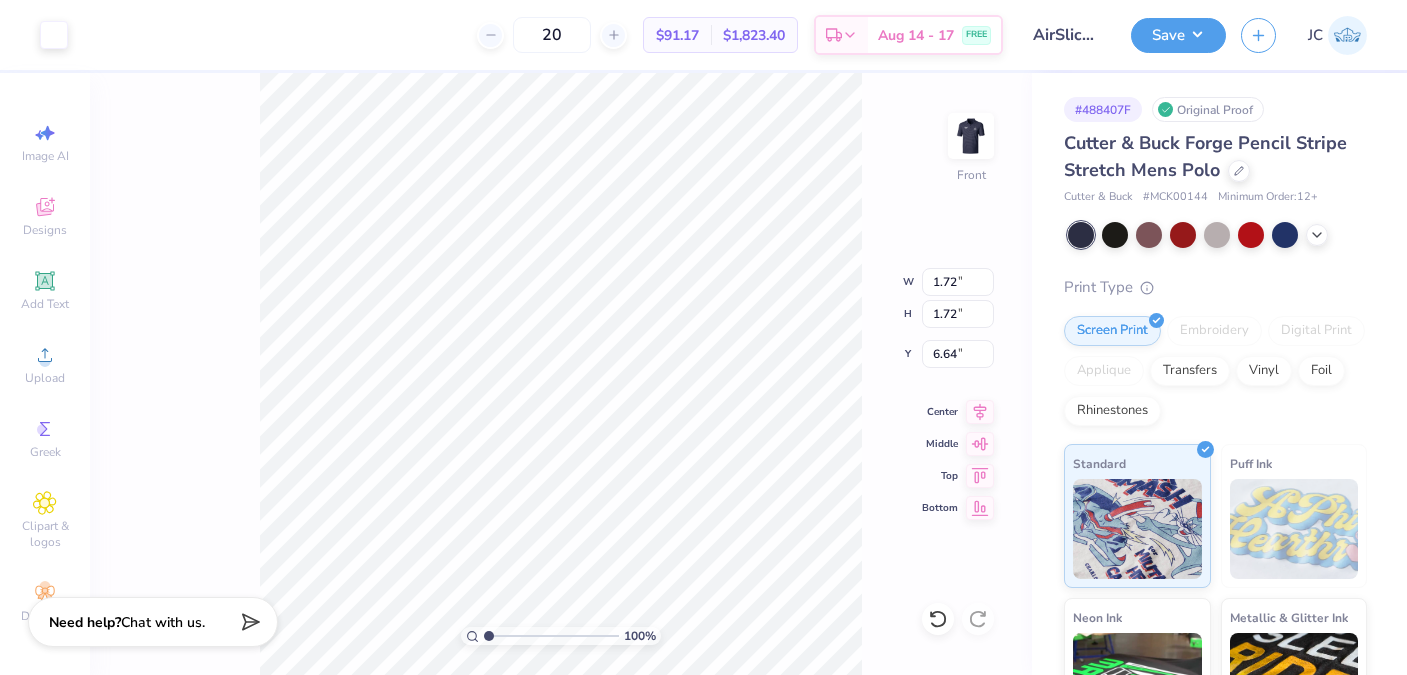 type on "2.54" 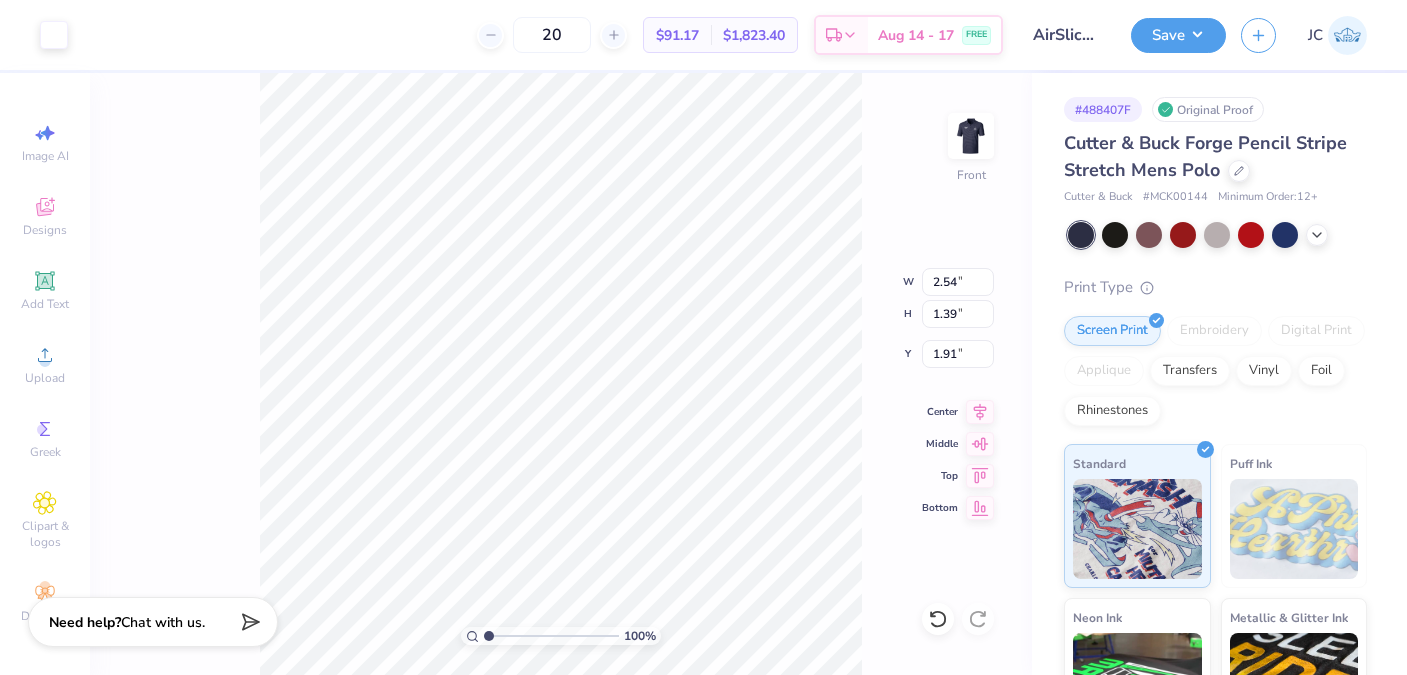 type on "2.94" 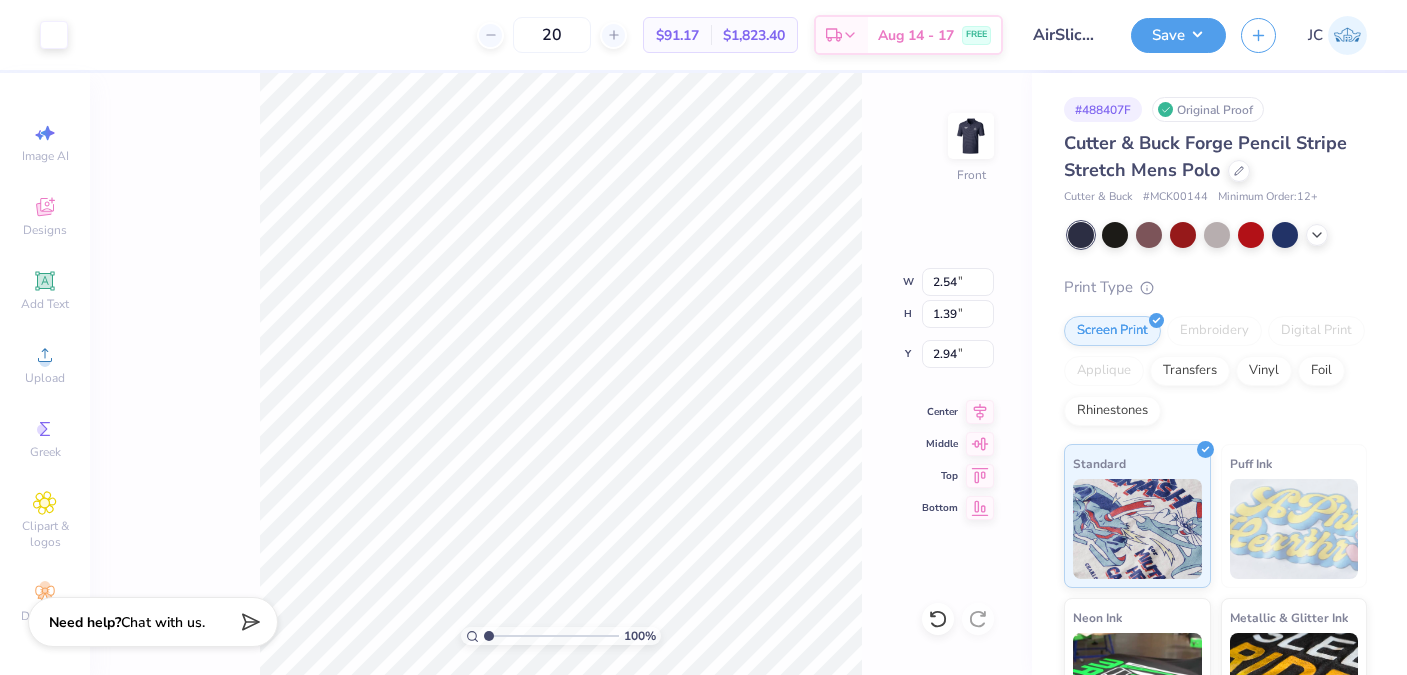 type on "1.72" 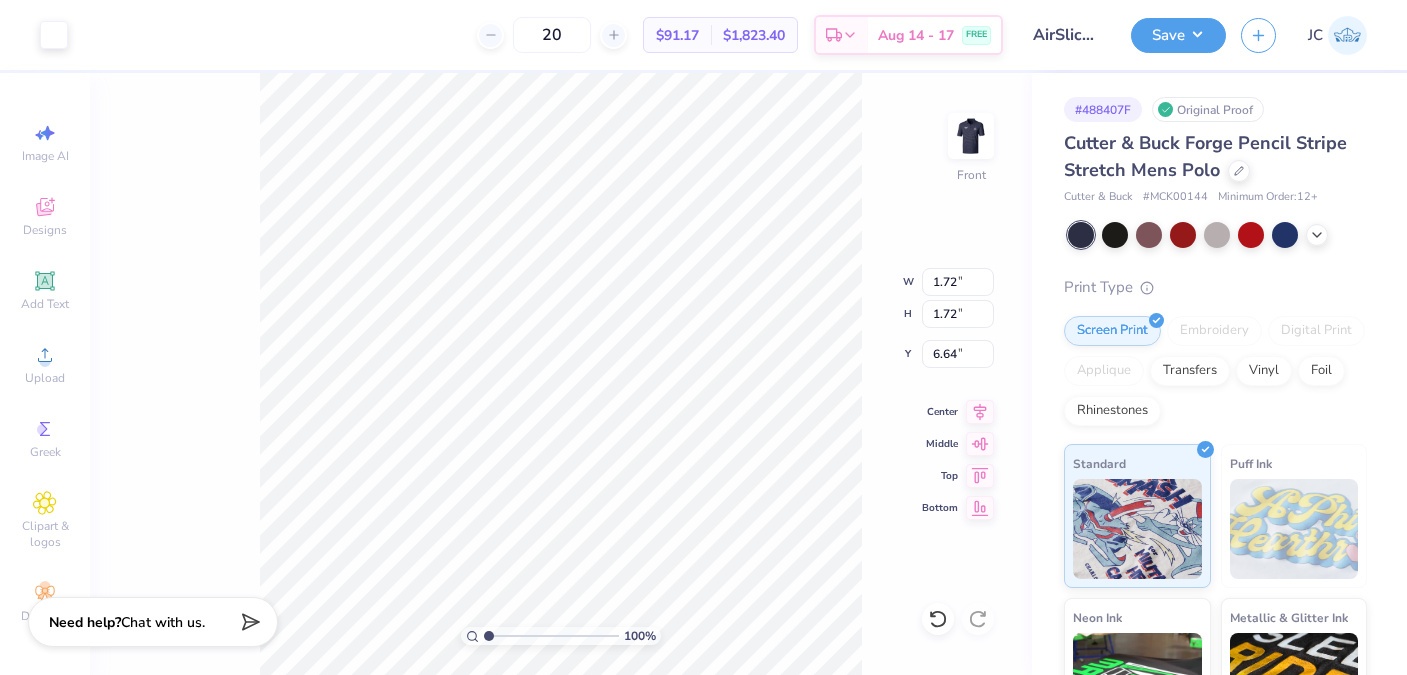 type on "0.90" 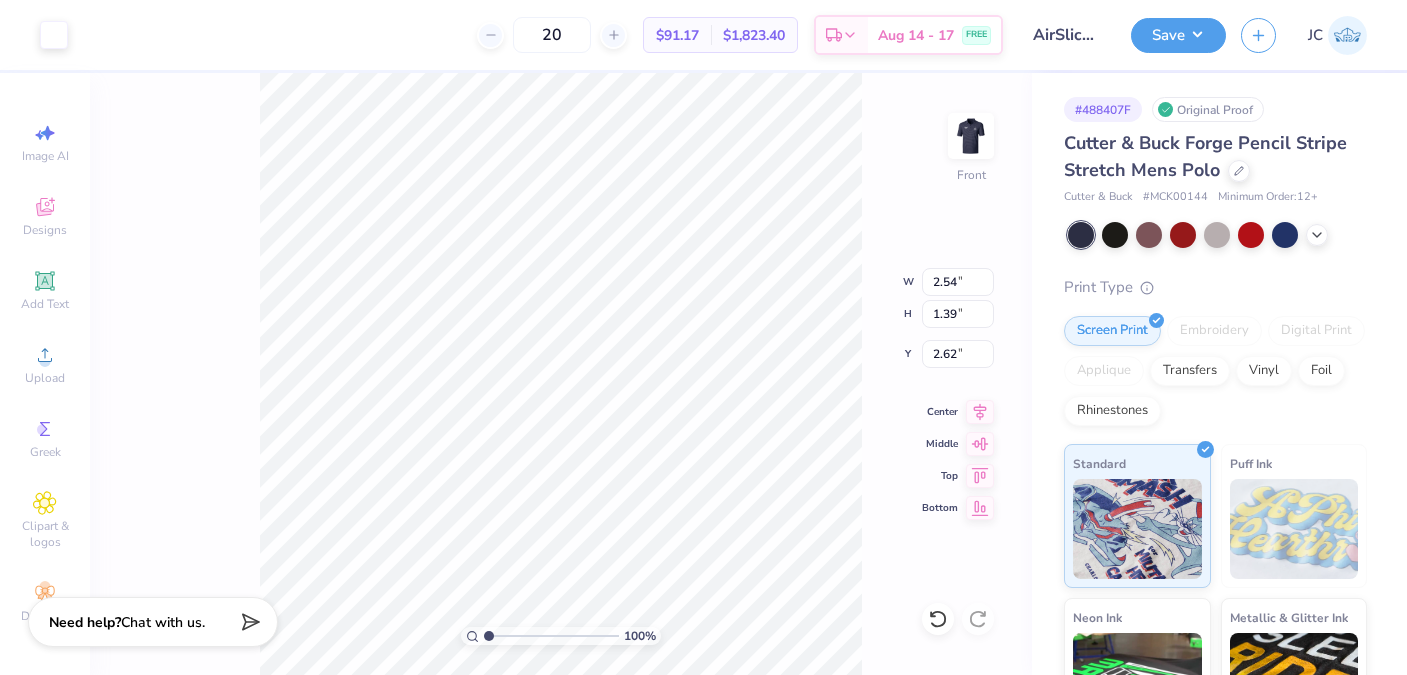 type on "2.62" 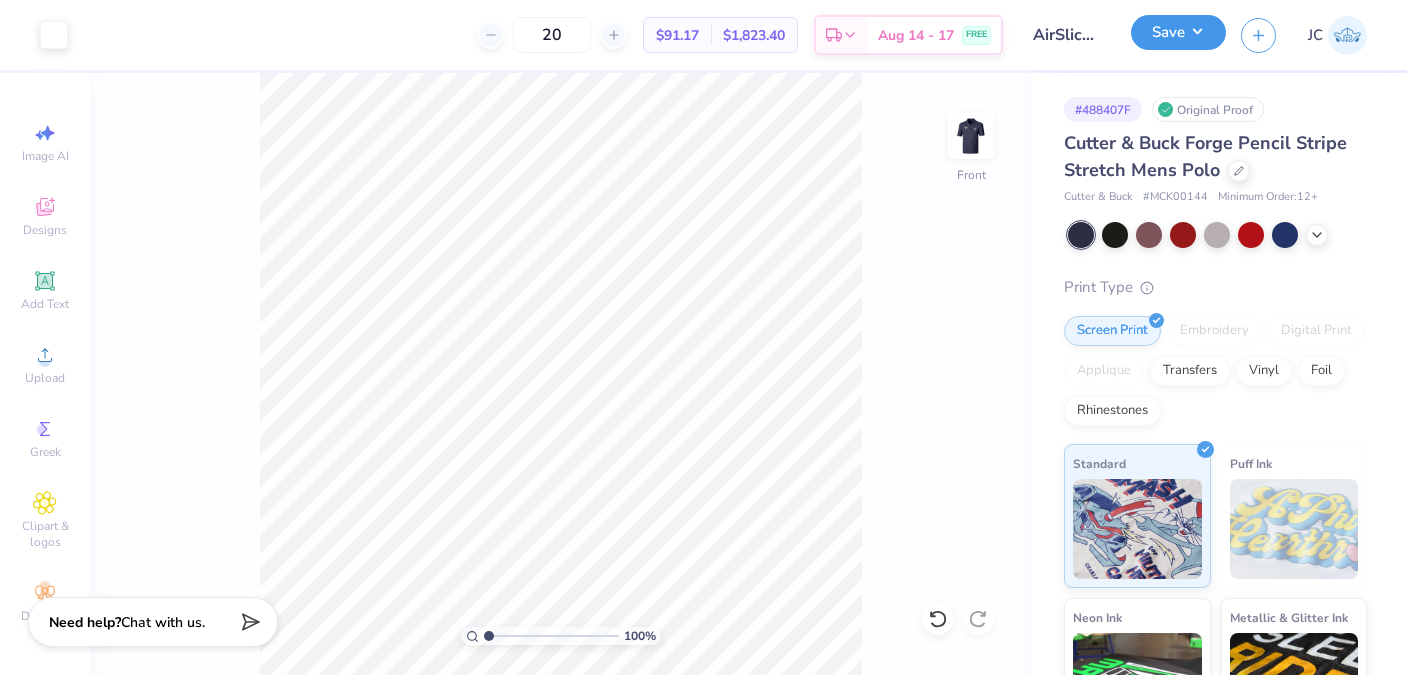 click on "Save" at bounding box center [1178, 32] 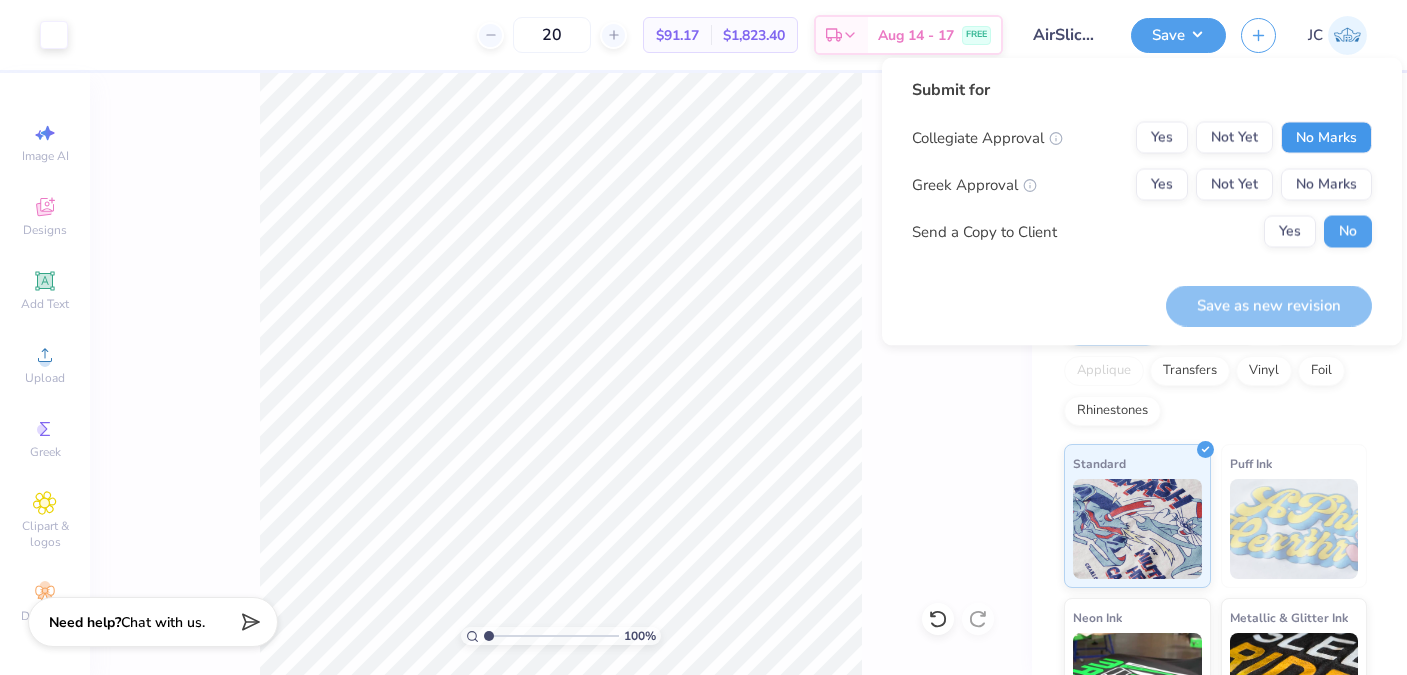 click on "No Marks" at bounding box center (1326, 138) 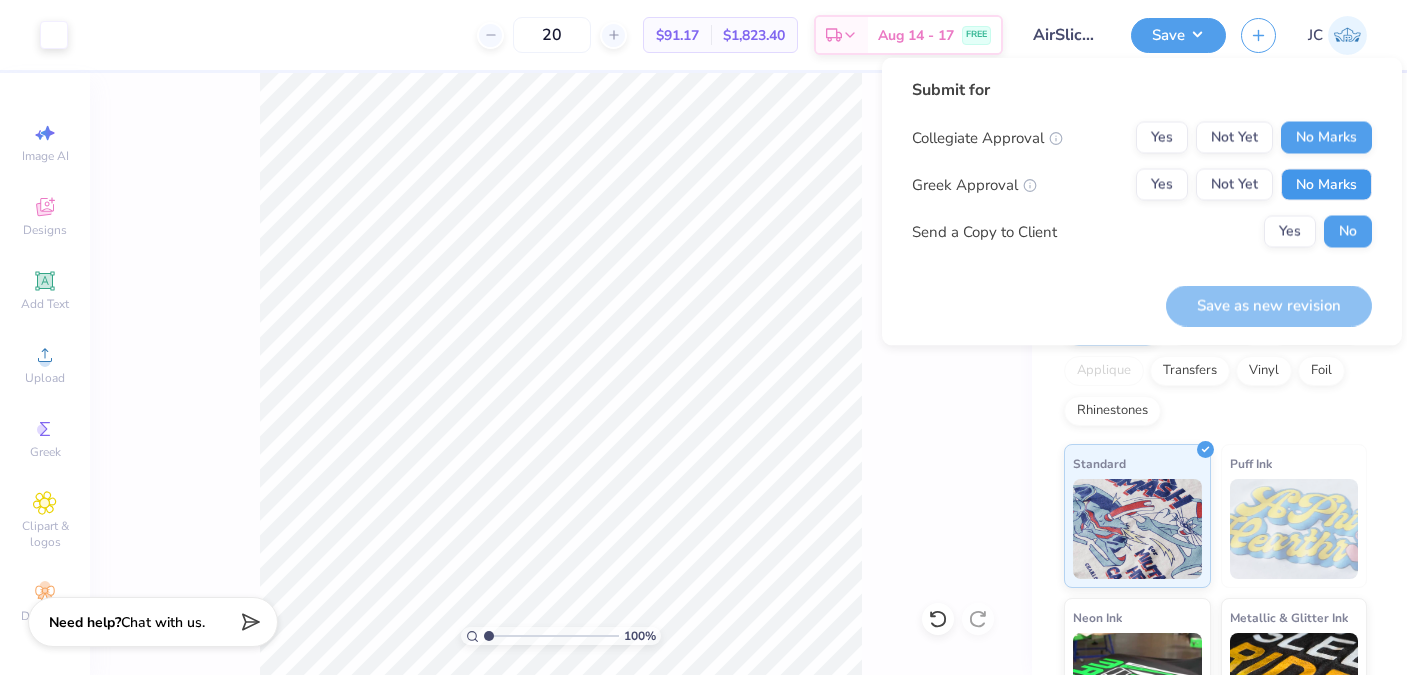 click on "No Marks" at bounding box center (1326, 185) 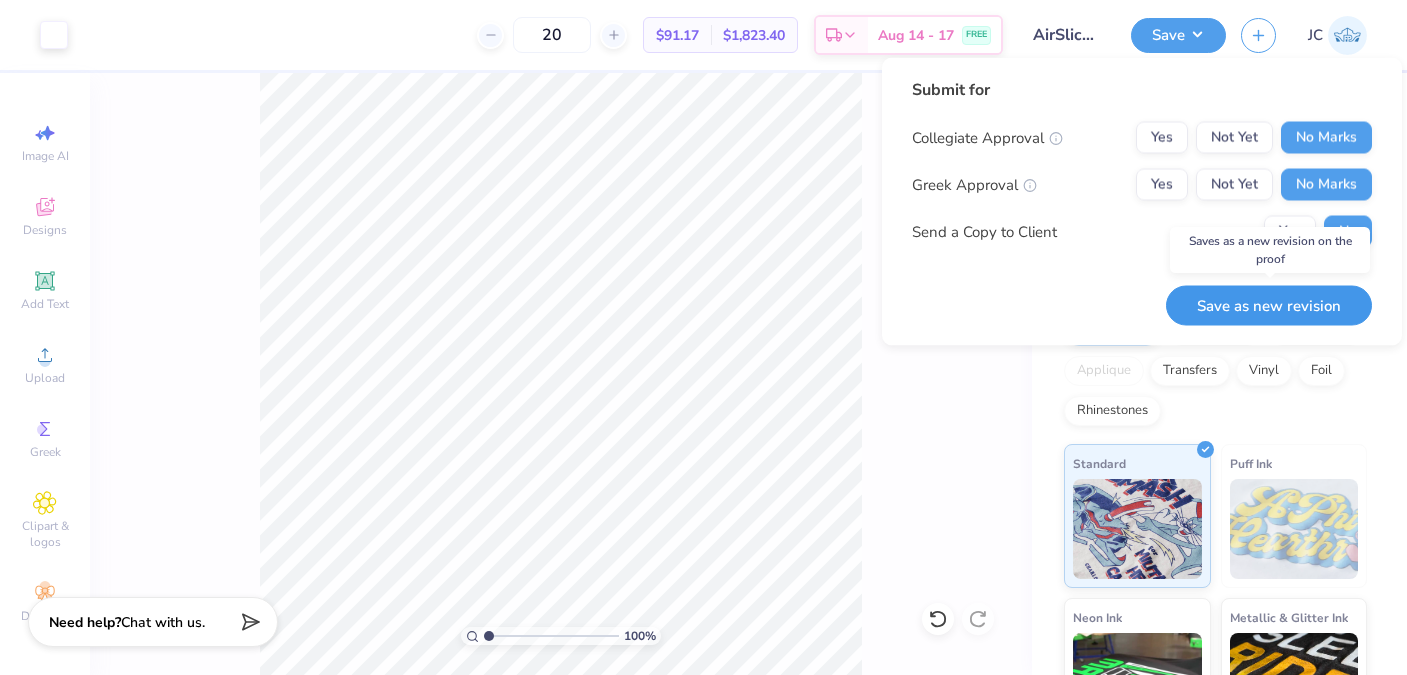 click on "Save as new revision" at bounding box center [1269, 305] 